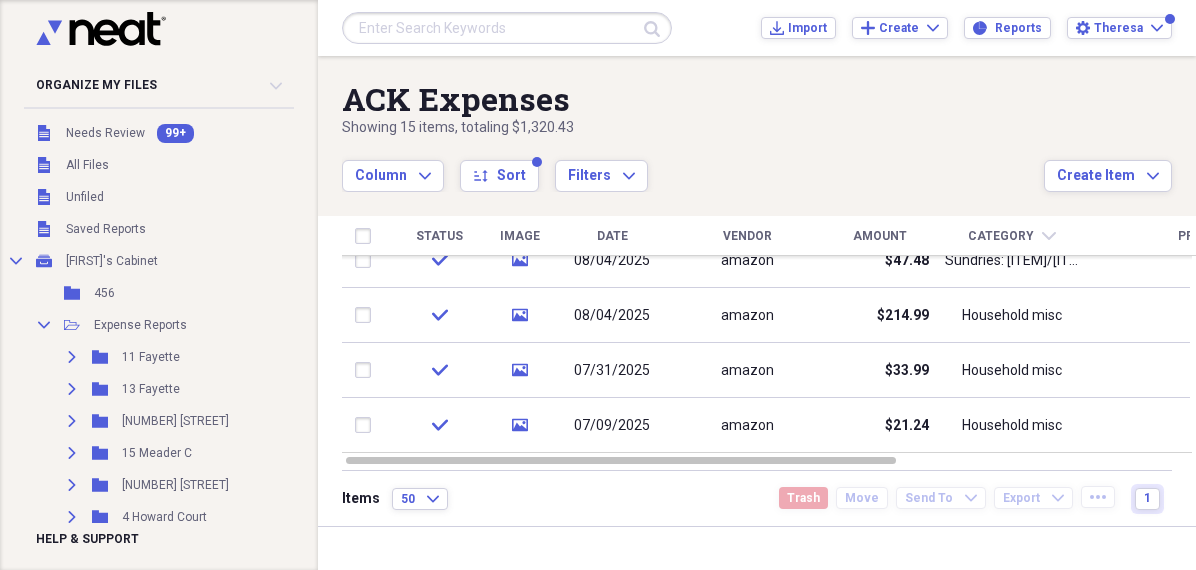 scroll, scrollTop: 0, scrollLeft: 0, axis: both 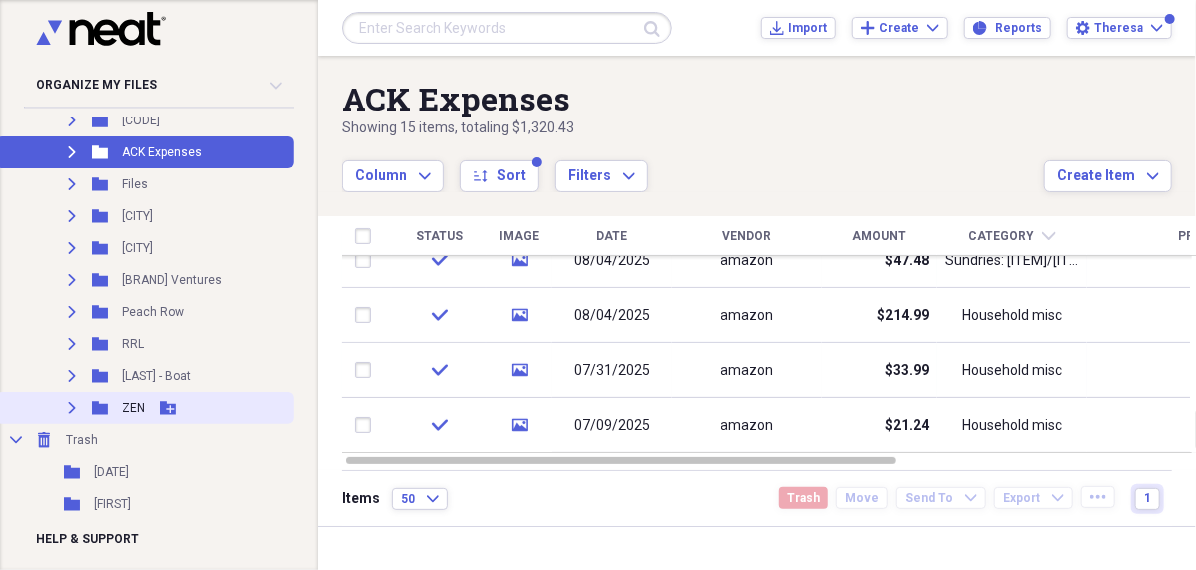 click on "Expand Folder ZEN Add Folder" at bounding box center [145, 408] 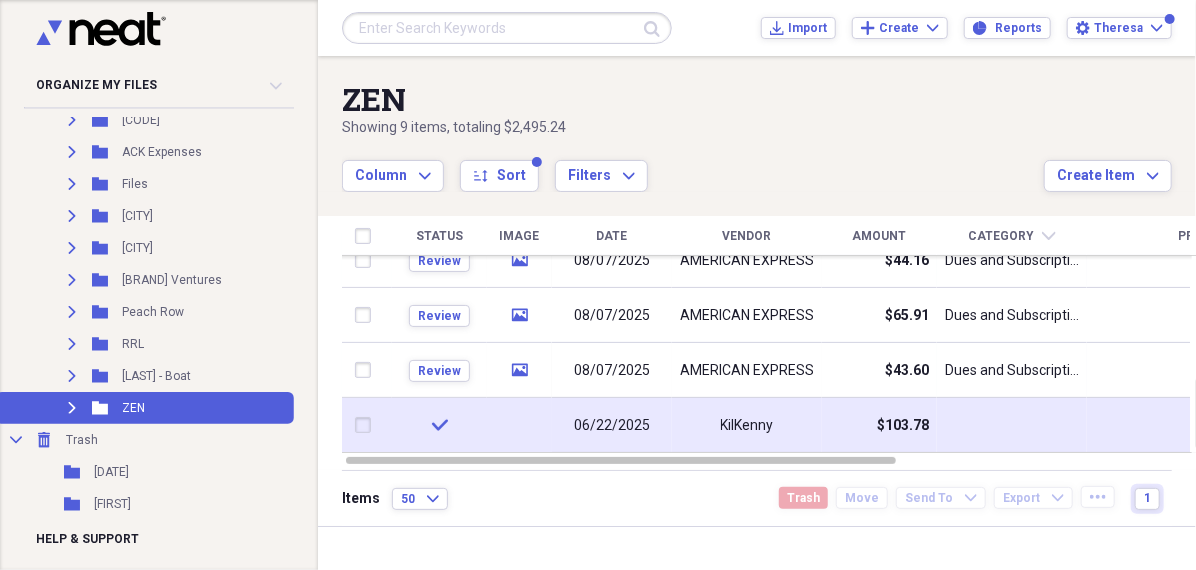 click on "06/22/2025" at bounding box center [612, 426] 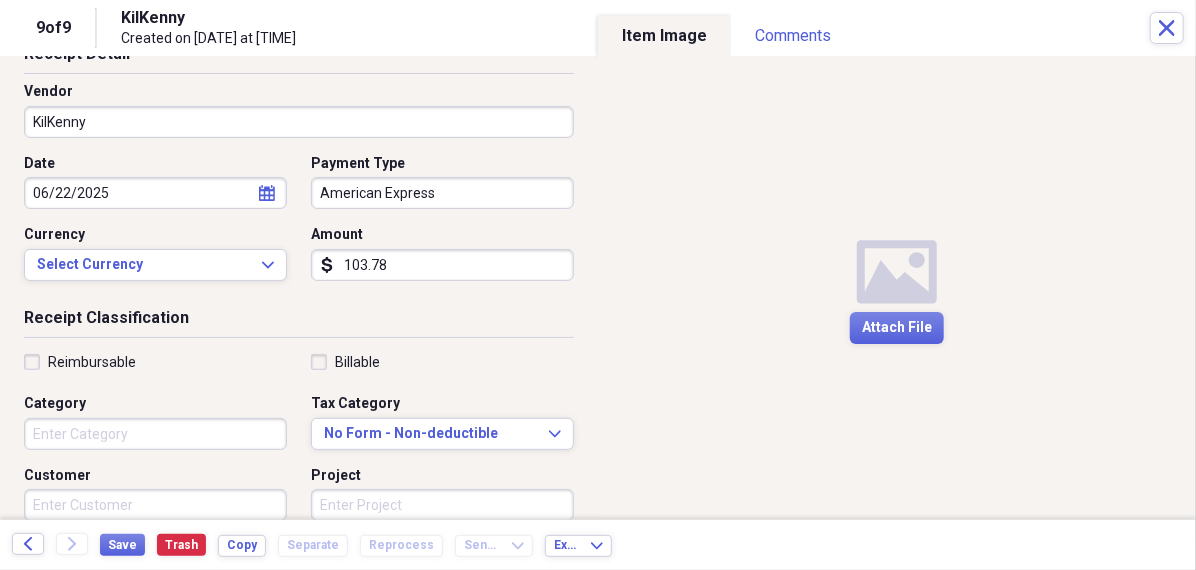 scroll, scrollTop: 0, scrollLeft: 0, axis: both 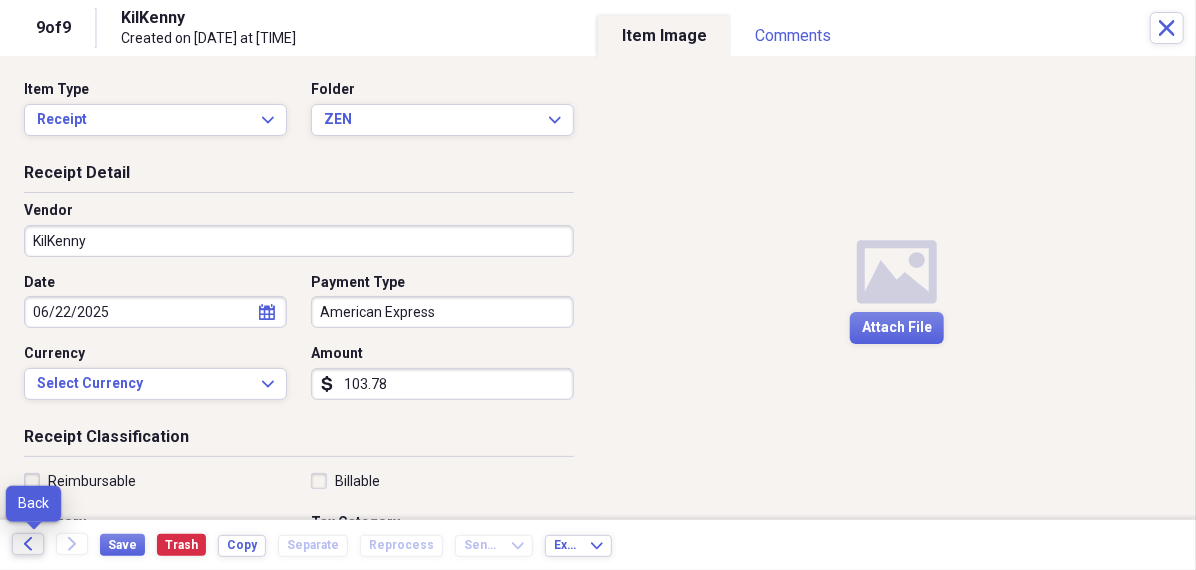 click on "Back" 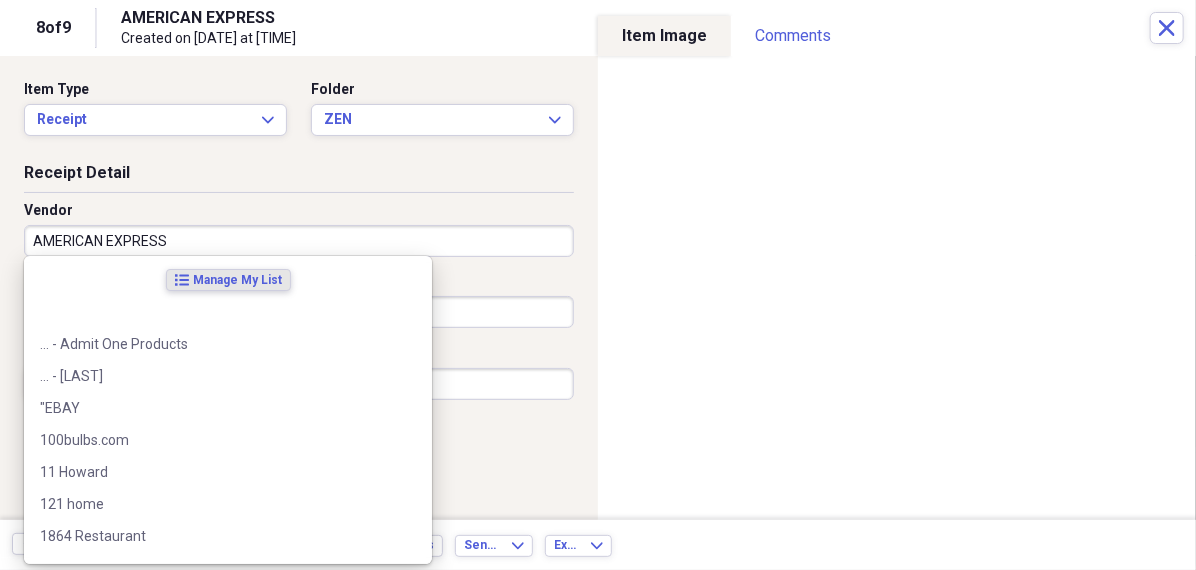 click on "AMERICAN EXPRESS" at bounding box center (299, 241) 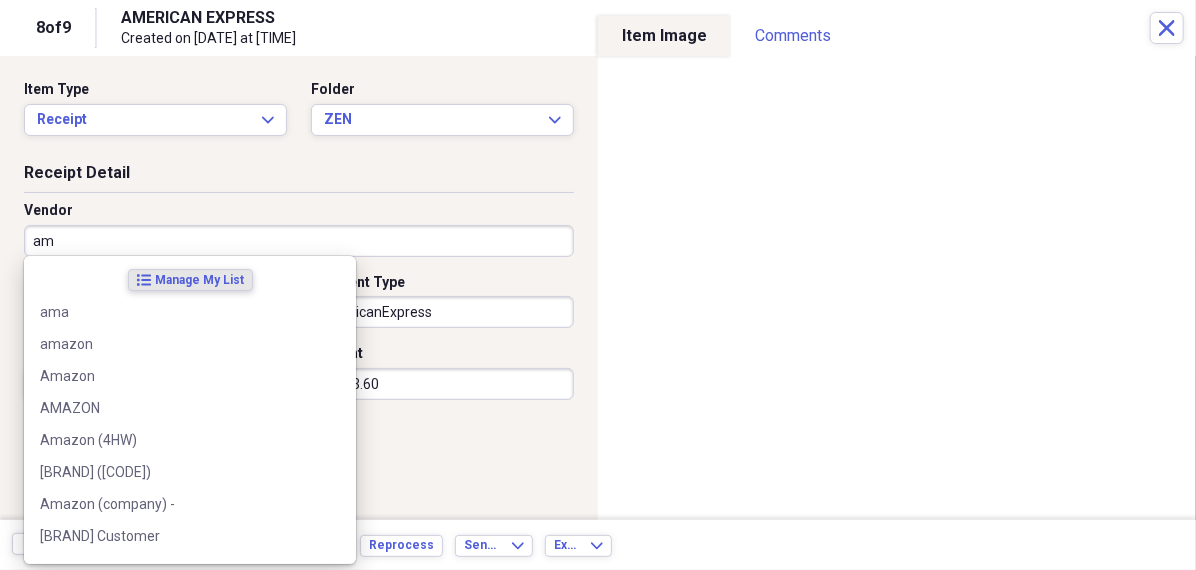 type on "ama" 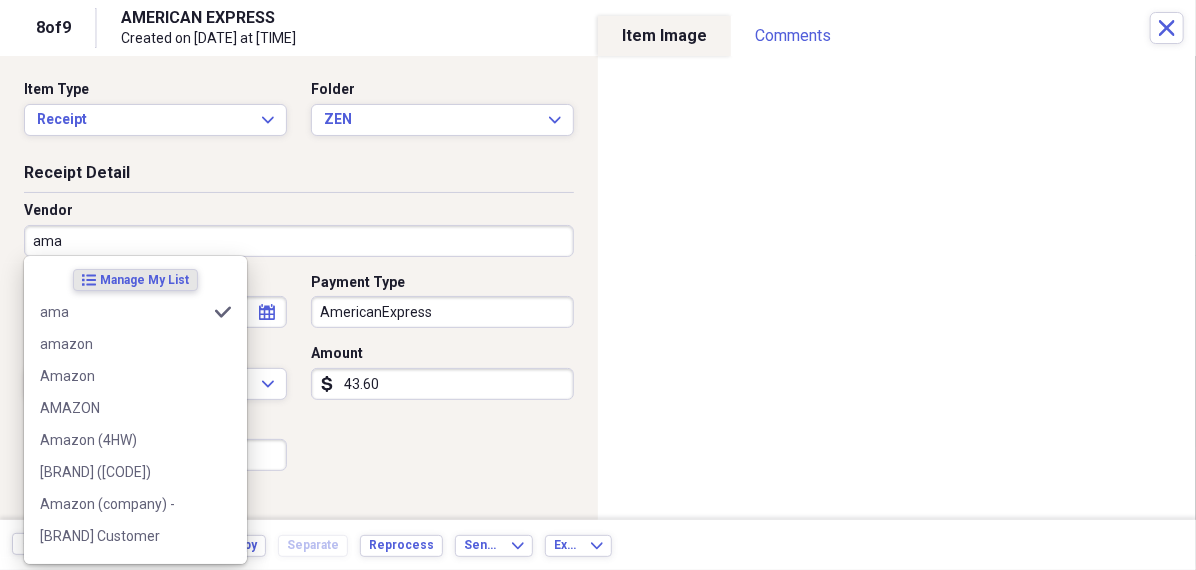 type on "Household misc" 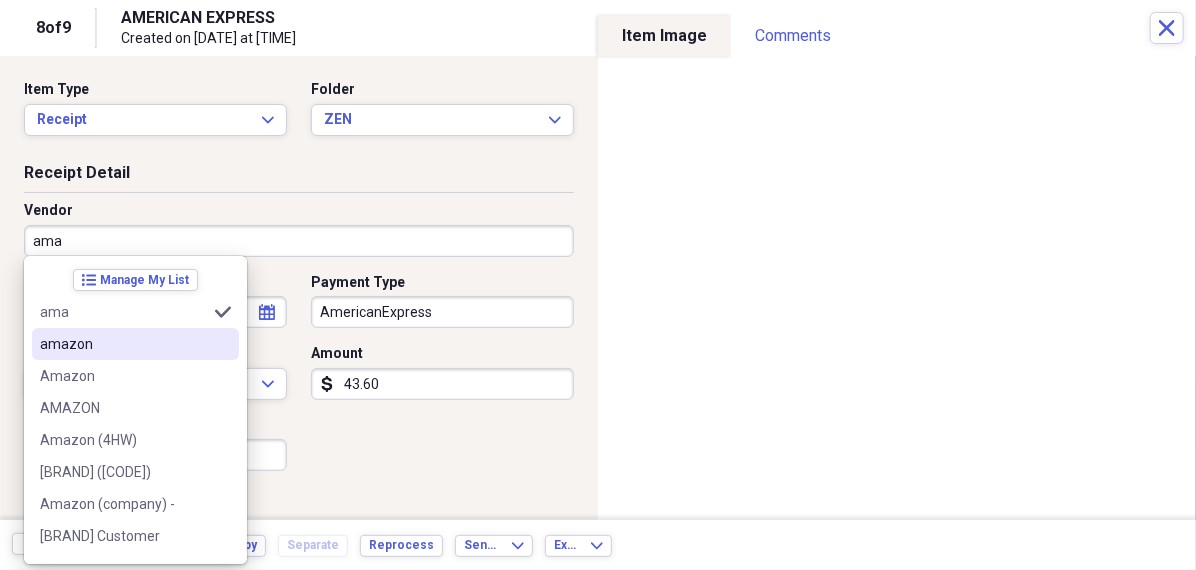 click on "amazon" at bounding box center [135, 344] 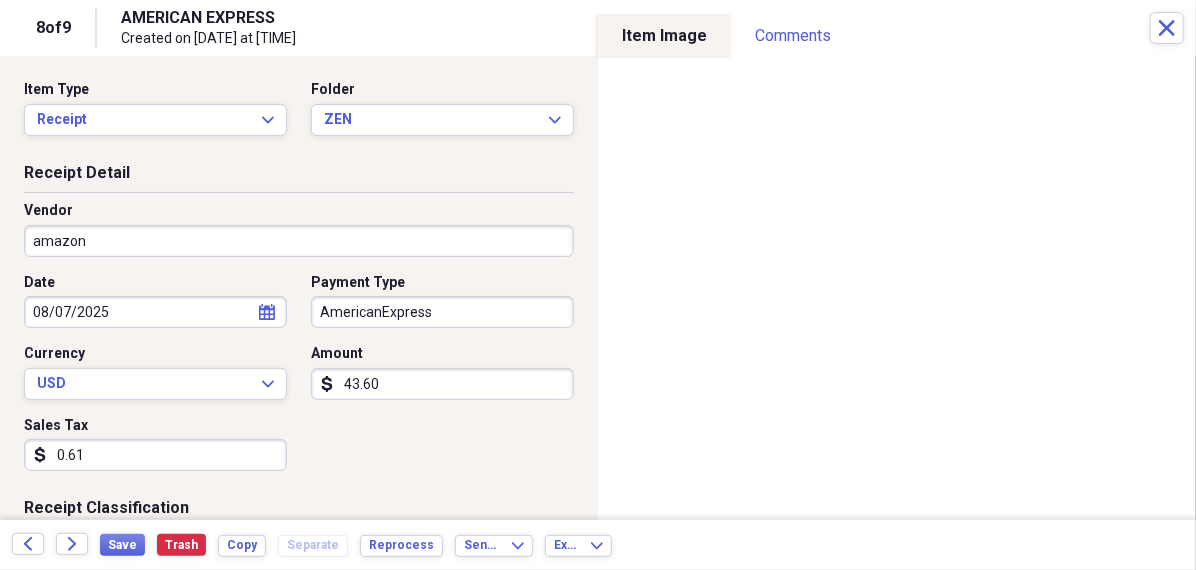 click on "Date [DATE] calendar Calendar Payment Type [CARD_TYPE] Currency [CURRENCY] Expand Amount [CURRENCY] [AMOUNT] Sales Tax [CURRENCY] [AMOUNT]" at bounding box center [299, 380] 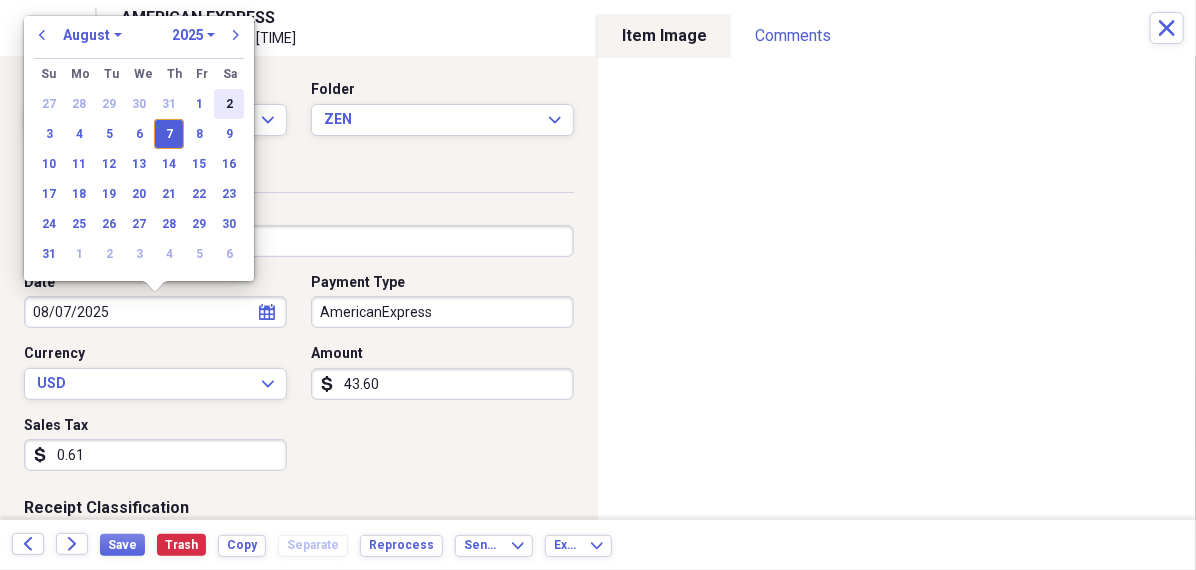 click on "2" at bounding box center (229, 104) 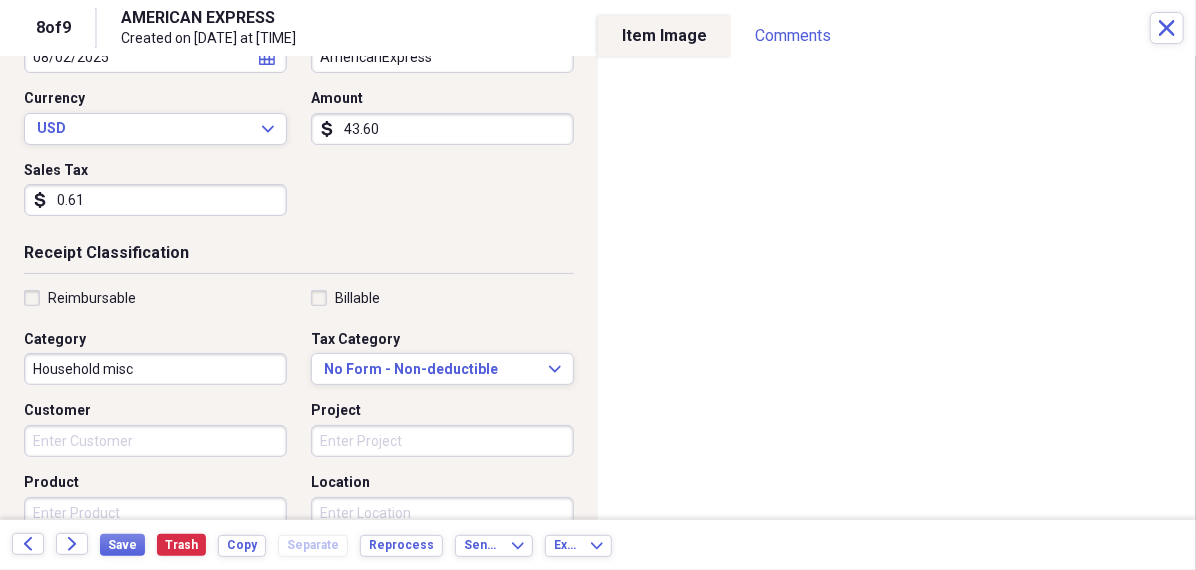 scroll, scrollTop: 257, scrollLeft: 0, axis: vertical 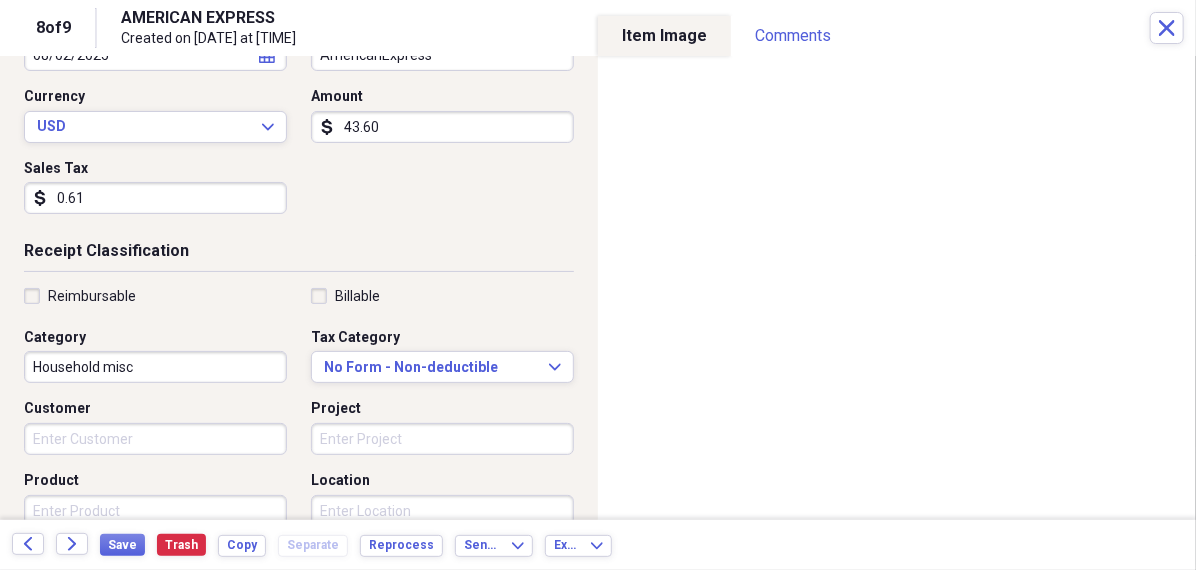 click on "Household misc" at bounding box center (155, 367) 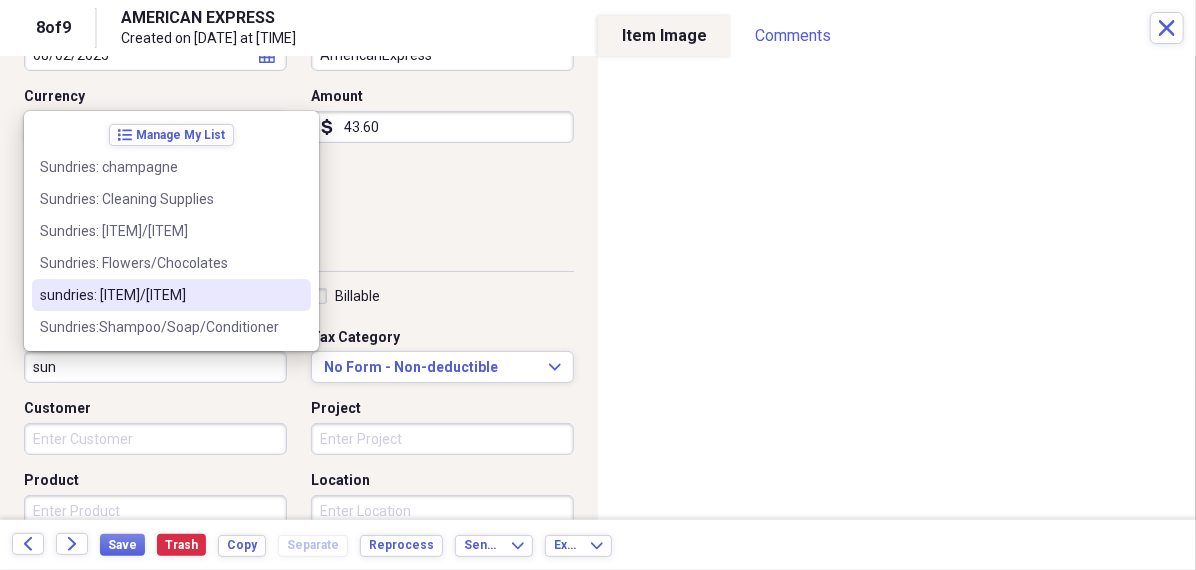 click on "sundries: [ITEM]/[ITEM]" at bounding box center [171, 295] 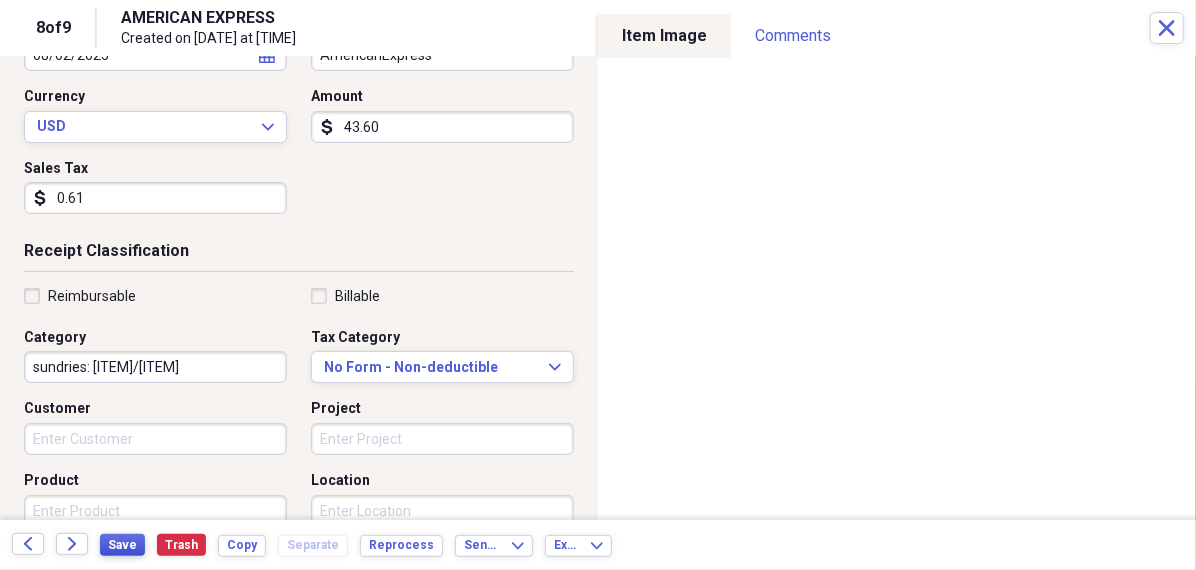 click on "Save" at bounding box center (122, 545) 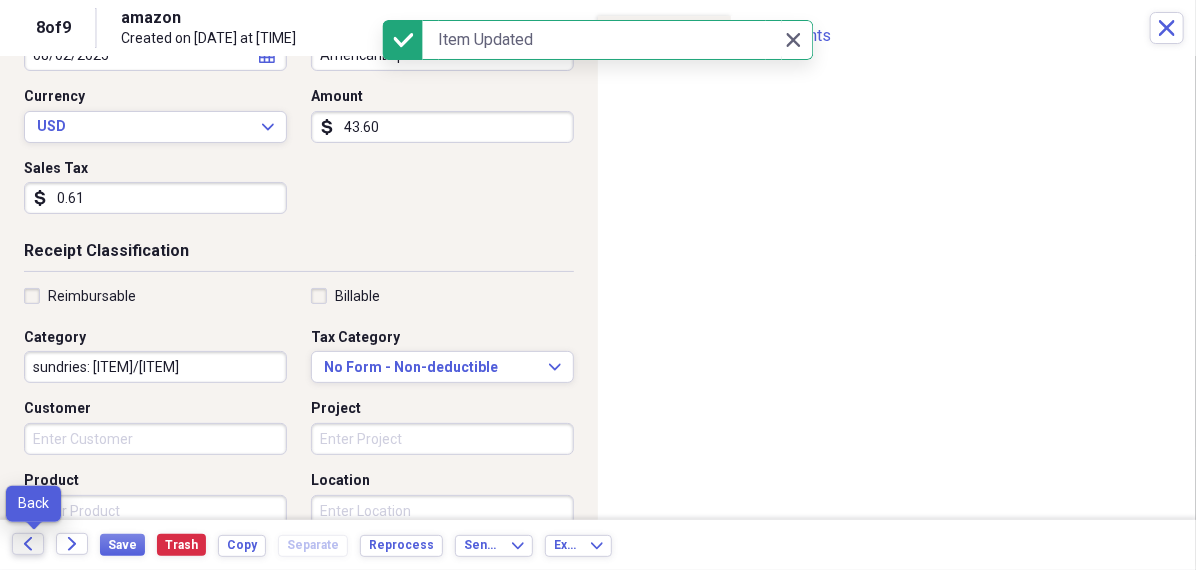 click 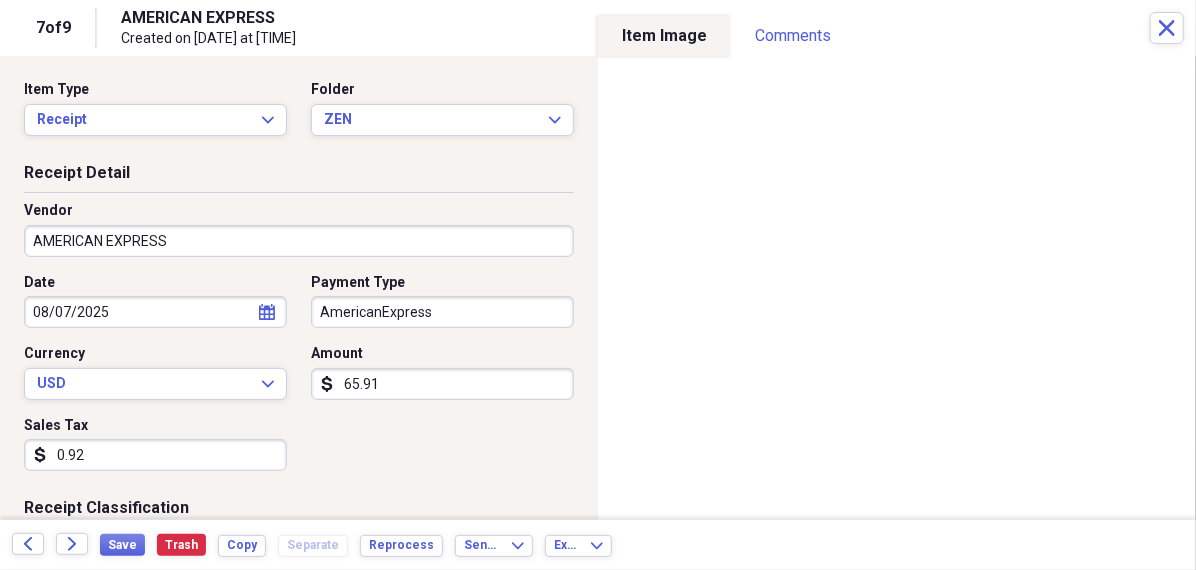 click on "AMERICAN EXPRESS" at bounding box center [299, 241] 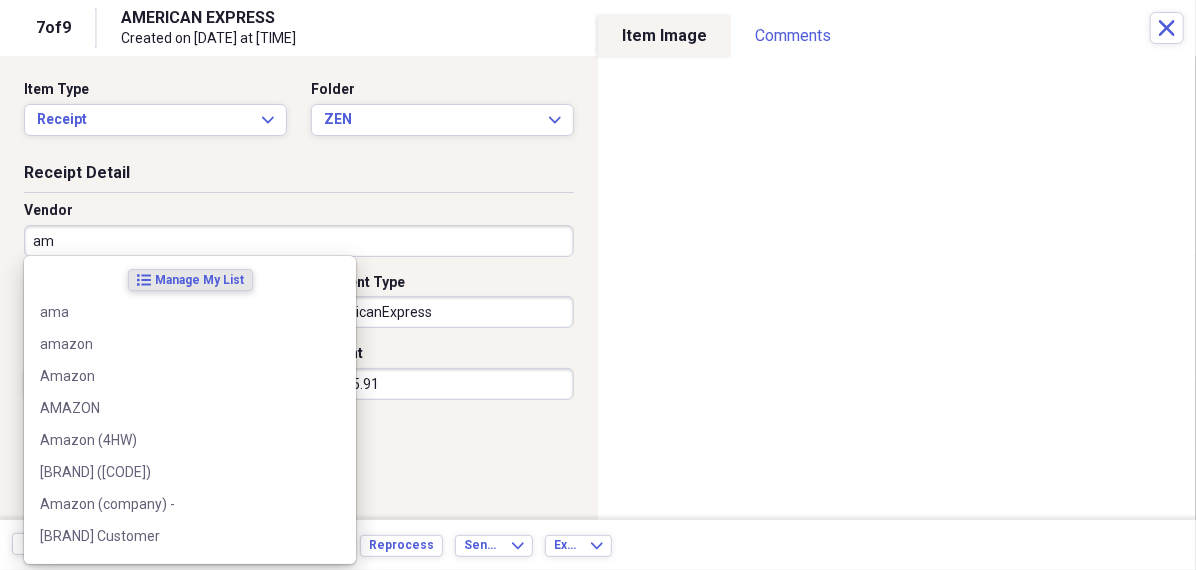 type on "ama" 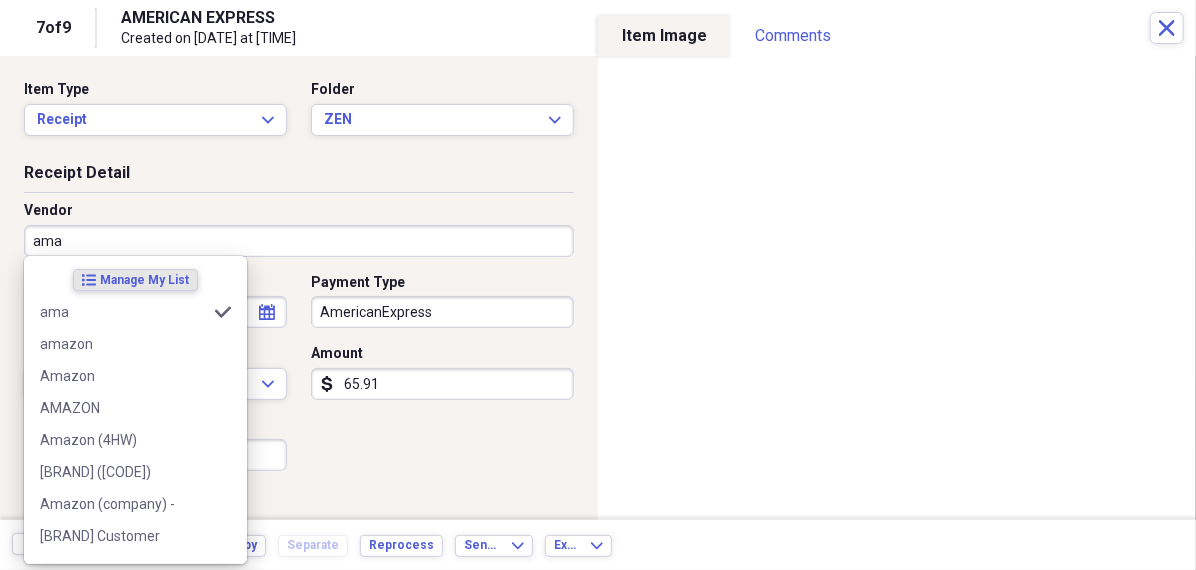 type on "Household misc" 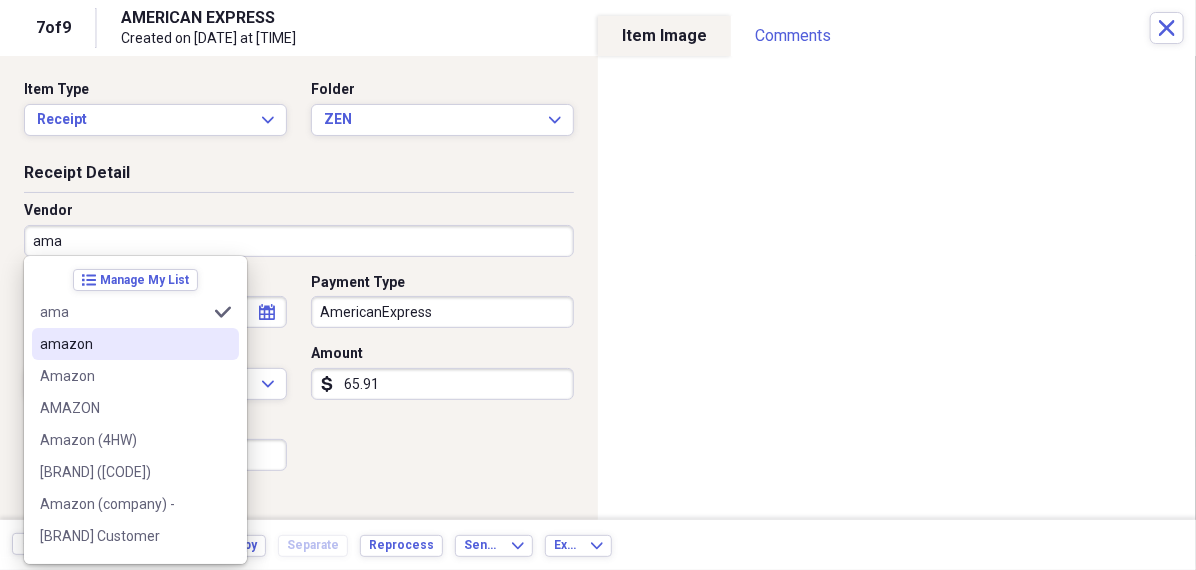 click on "amazon" at bounding box center [123, 344] 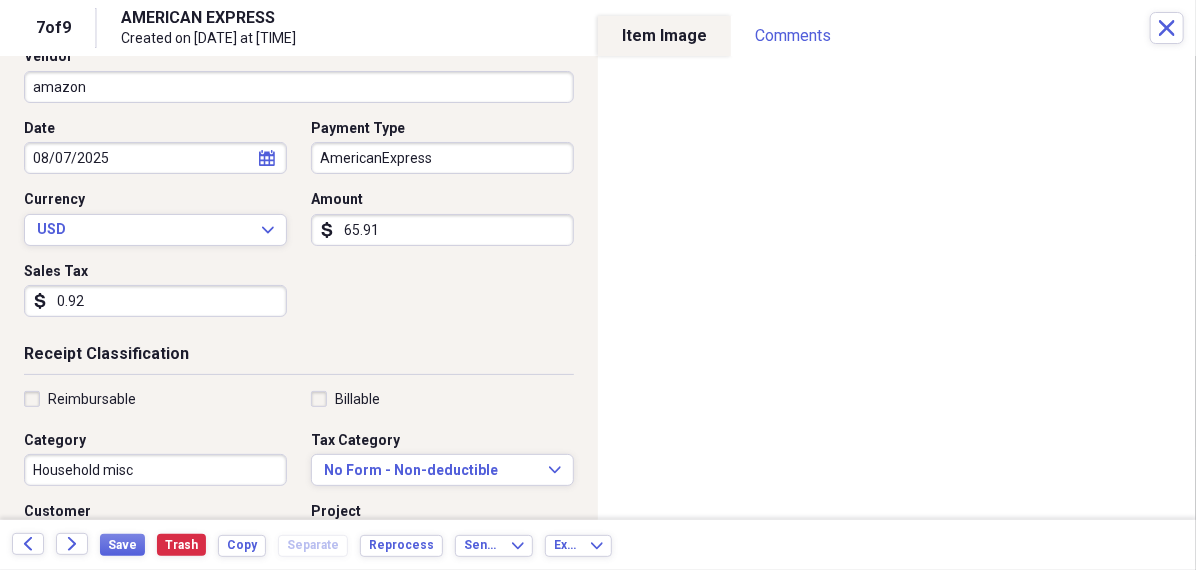 scroll, scrollTop: 175, scrollLeft: 0, axis: vertical 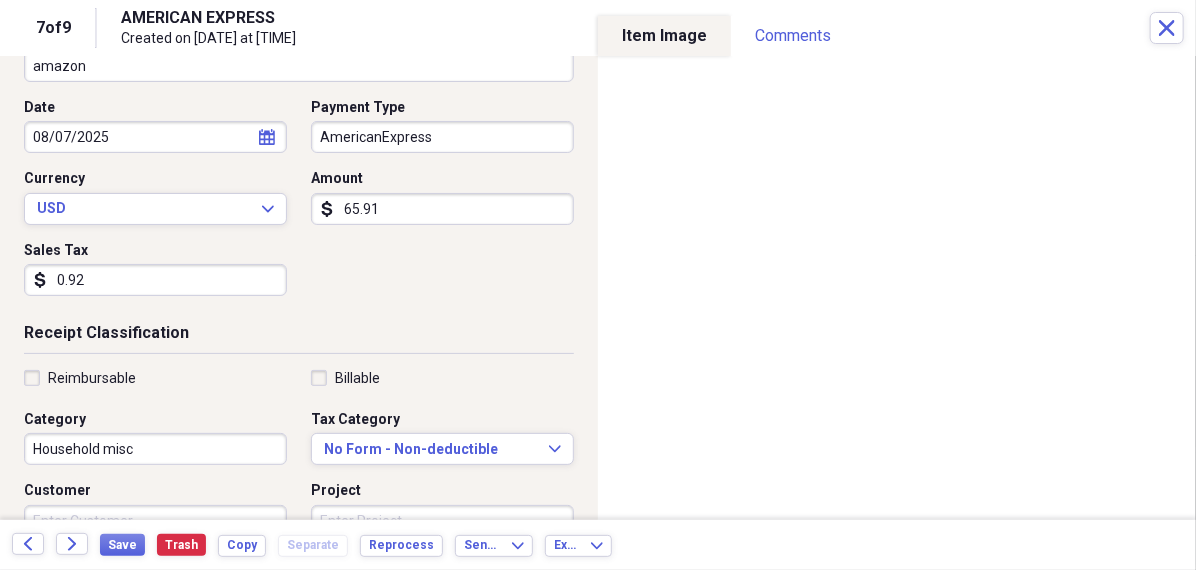 click on "Household misc" at bounding box center [155, 449] 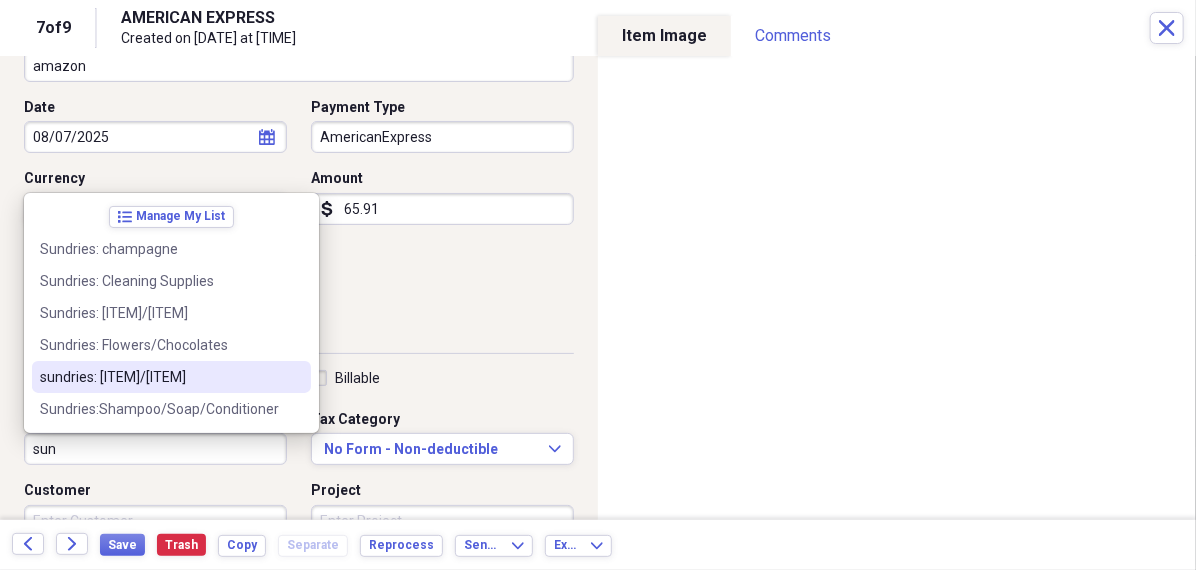 click on "sundries: [ITEM]/[ITEM]" at bounding box center (159, 377) 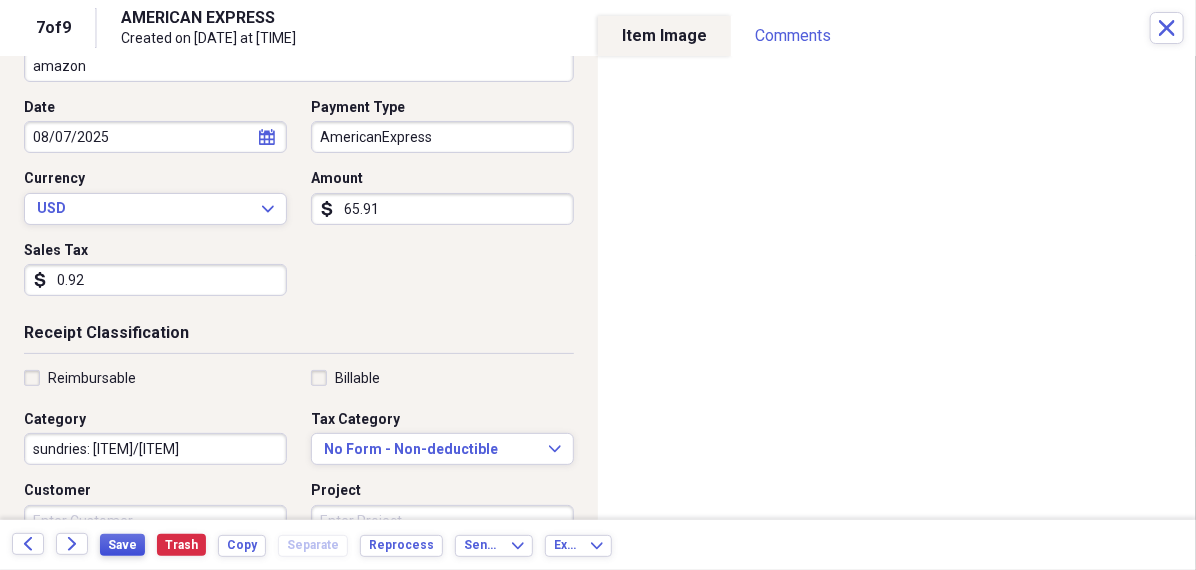click on "Save" at bounding box center (122, 545) 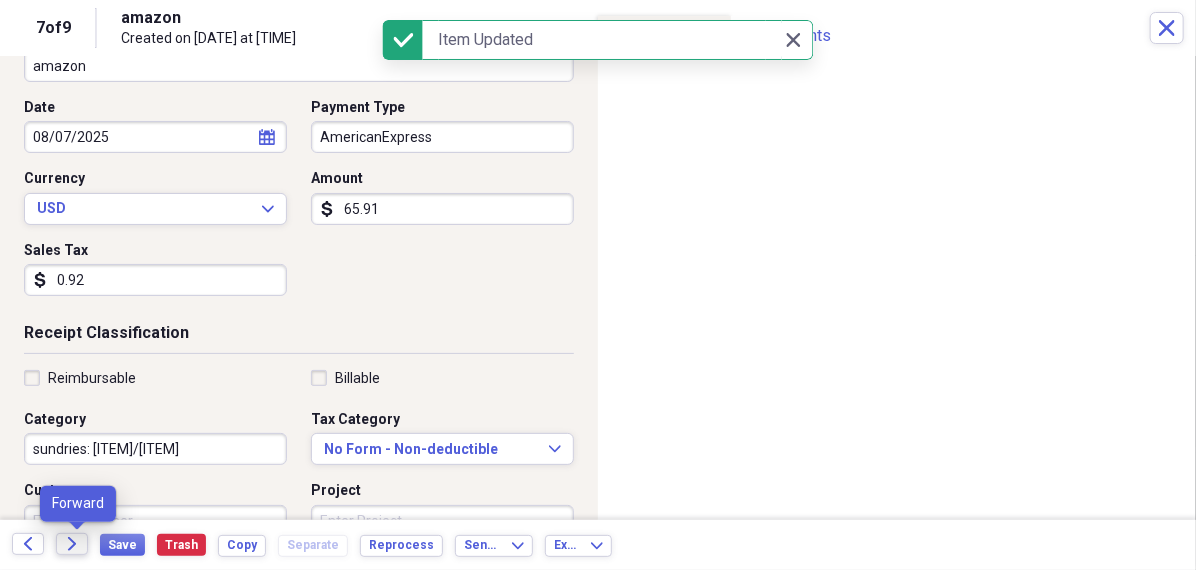 click on "Forward" 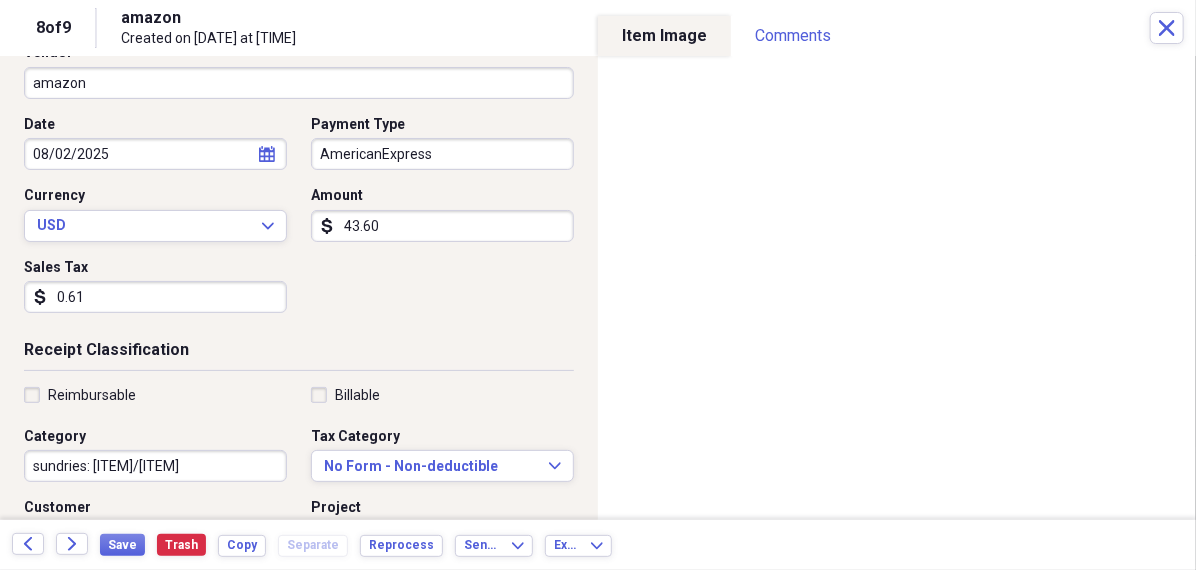 scroll, scrollTop: 172, scrollLeft: 0, axis: vertical 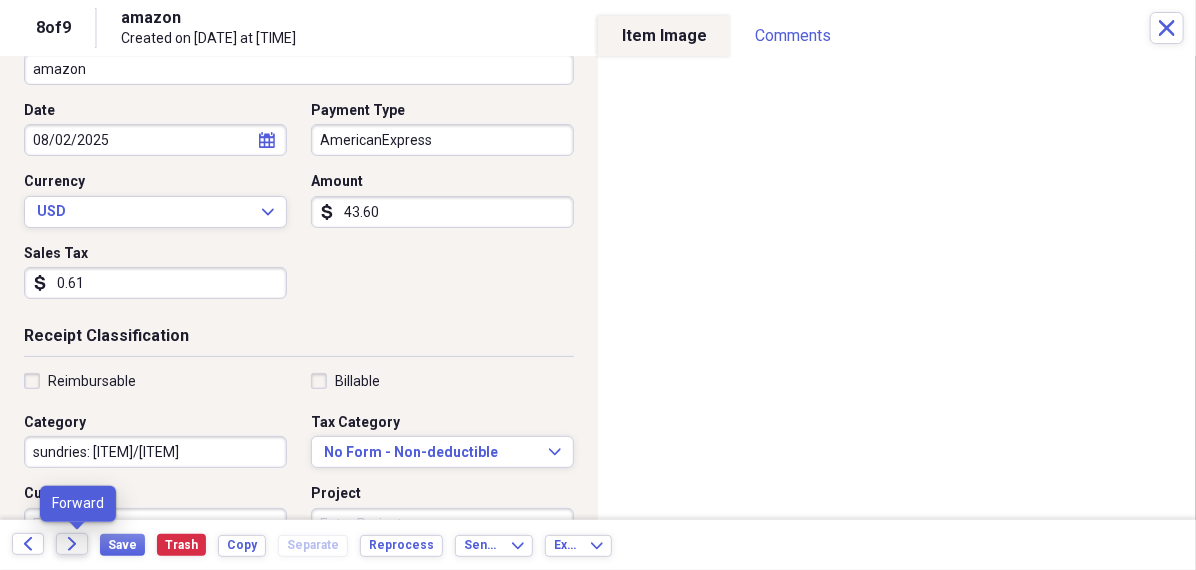 click on "Forward" 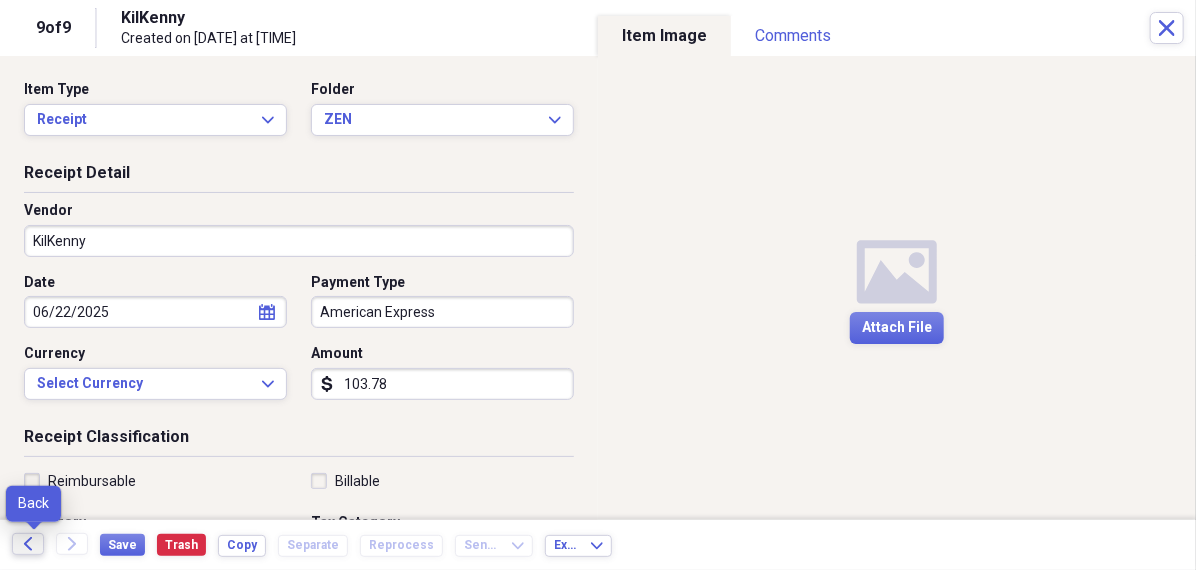 click on "Back" at bounding box center (28, 544) 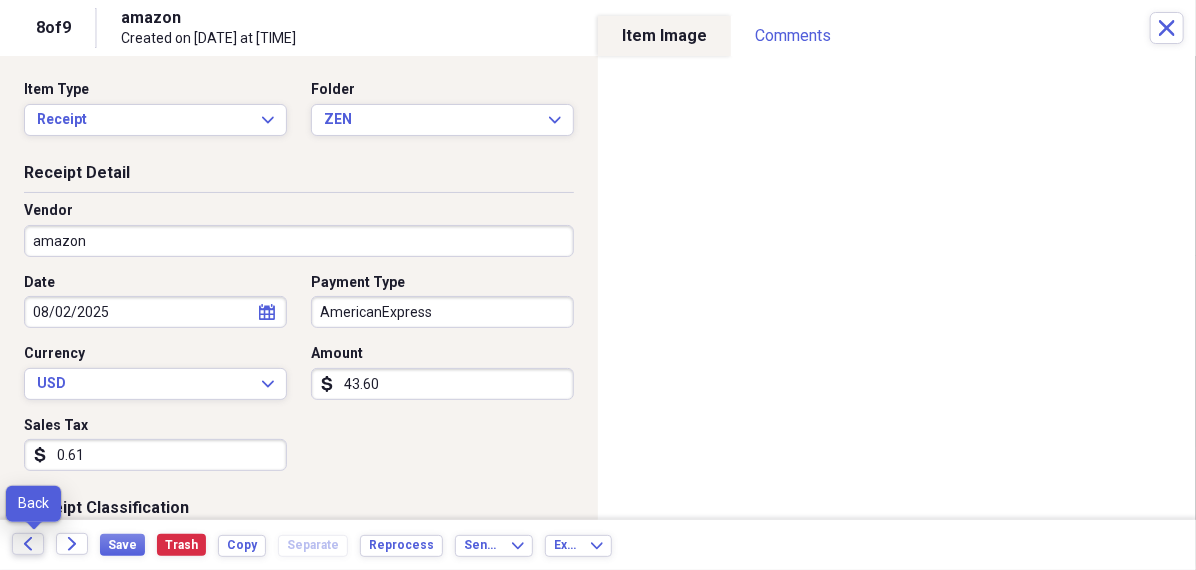 click on "Back" at bounding box center (28, 544) 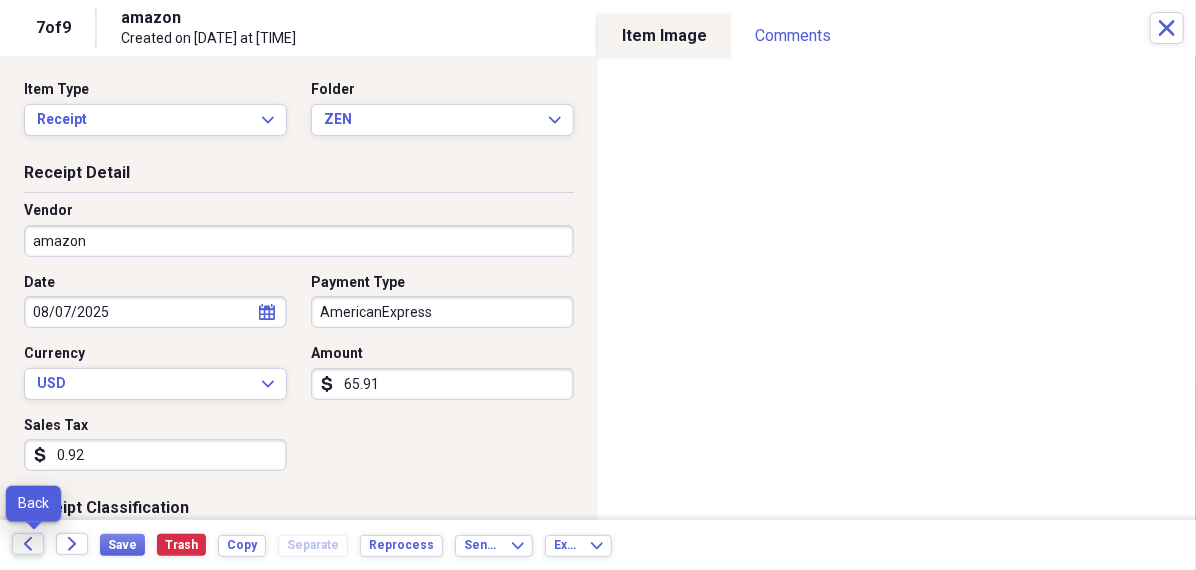 click on "Back" at bounding box center [28, 544] 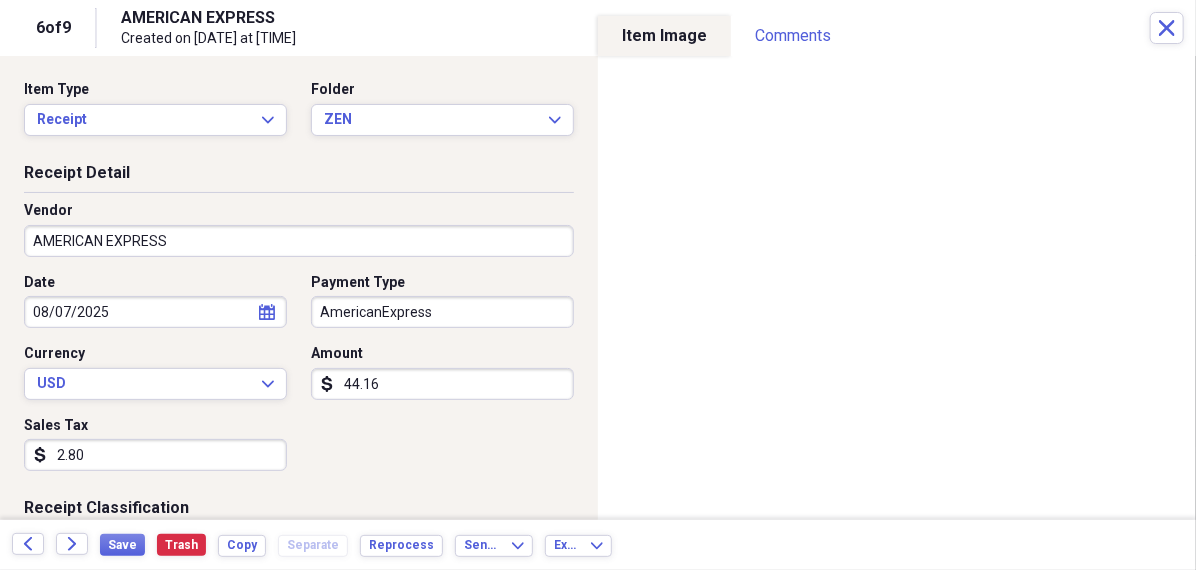 click on "AMERICAN EXPRESS" at bounding box center (299, 241) 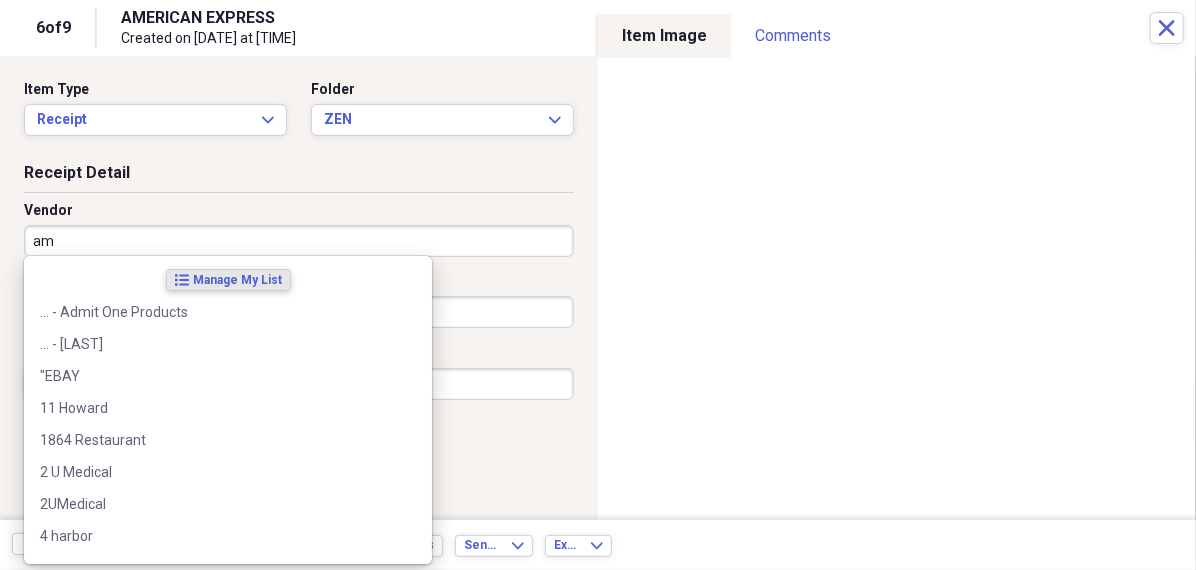 type on "ama" 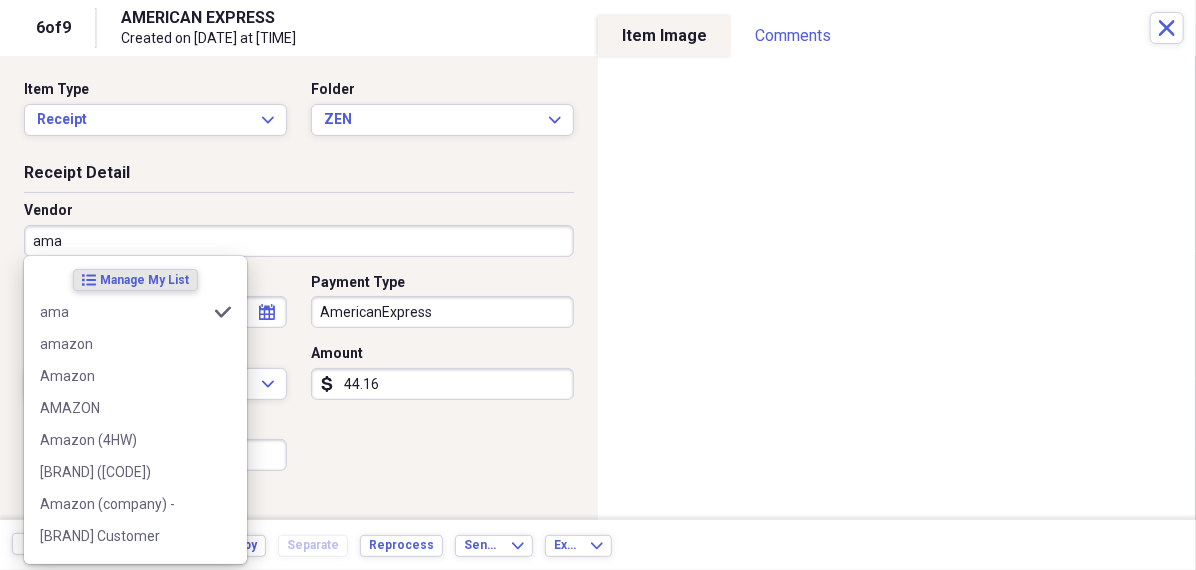 type on "Household misc" 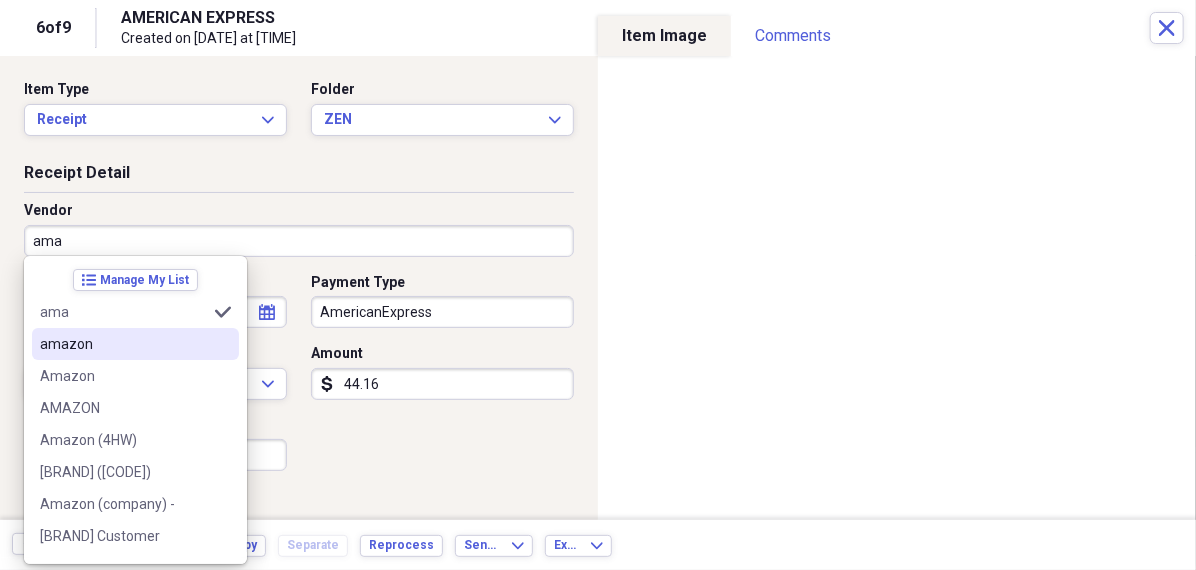 click on "amazon" at bounding box center [123, 344] 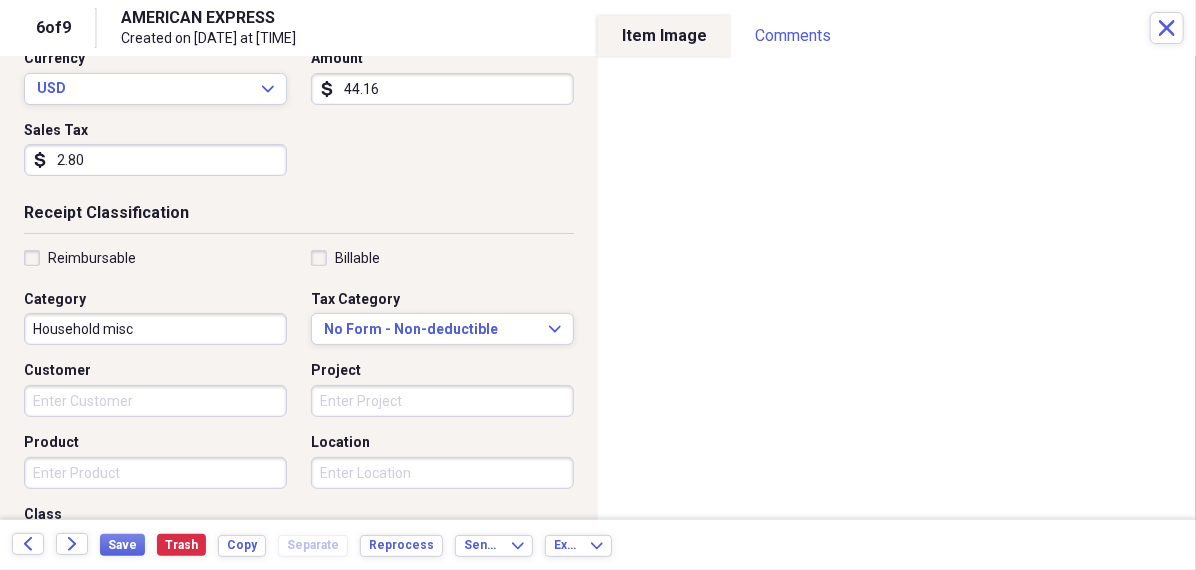 scroll, scrollTop: 307, scrollLeft: 0, axis: vertical 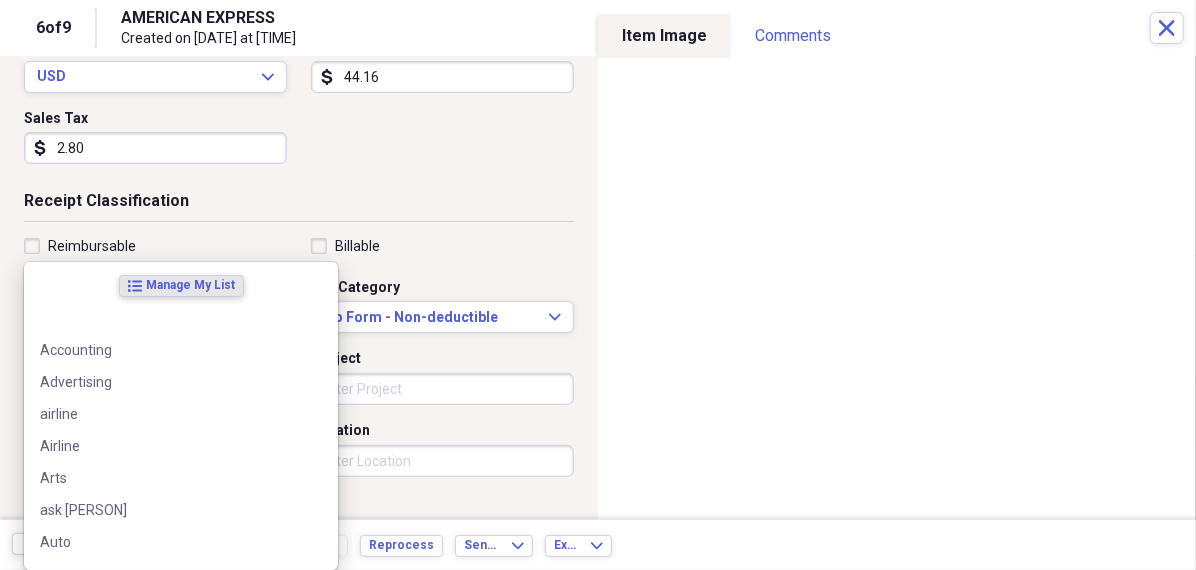 click on "Created on [DATE] at [TIME] Showing [NUMBER] items , totaling [CURRENCY] [AMOUNT] Column Expand" at bounding box center (598, 285) 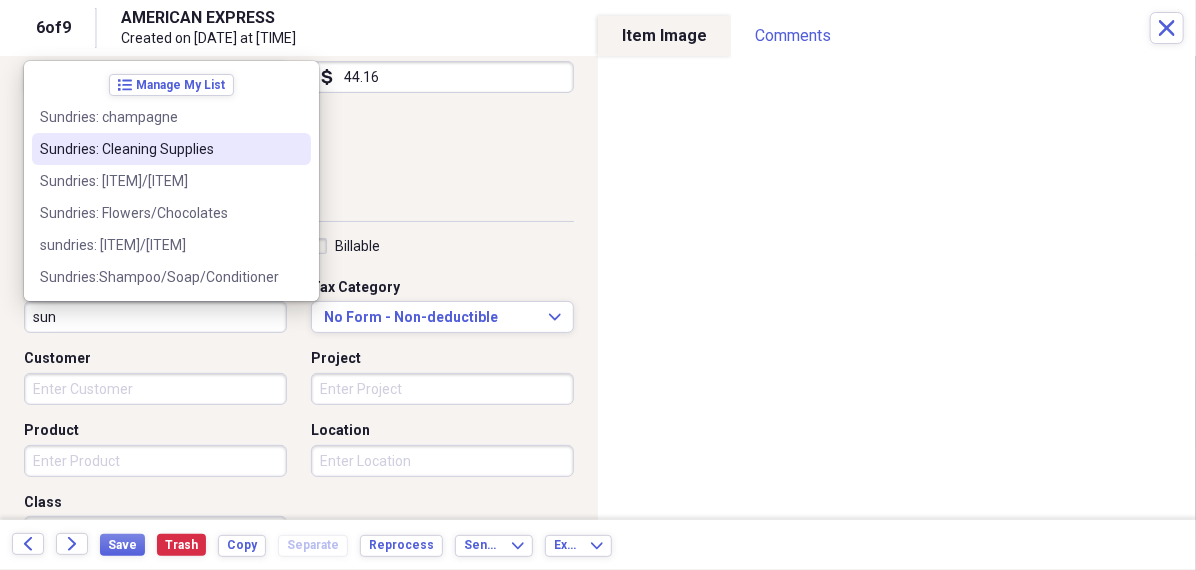click on "Sundries: Cleaning Supplies" at bounding box center [159, 149] 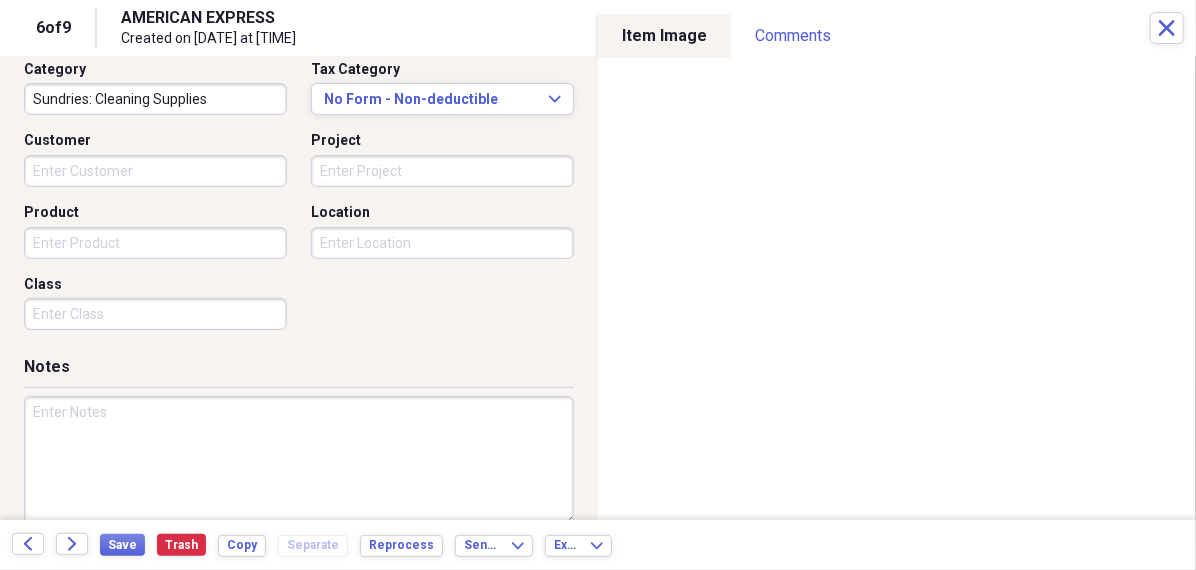 scroll, scrollTop: 524, scrollLeft: 0, axis: vertical 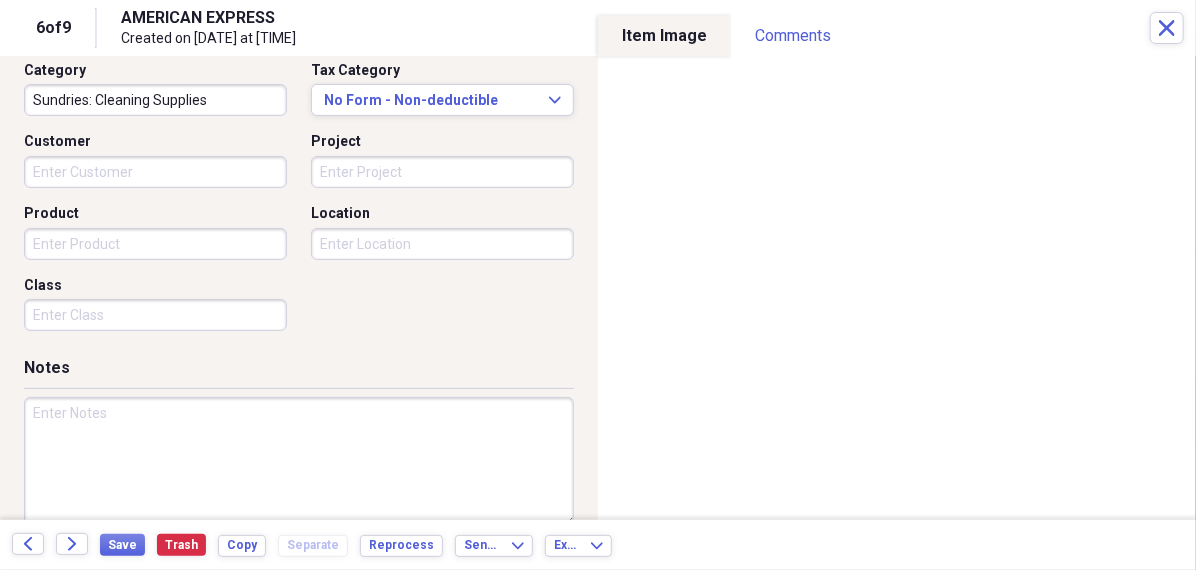 drag, startPoint x: 225, startPoint y: 108, endPoint x: 2, endPoint y: 93, distance: 223.50392 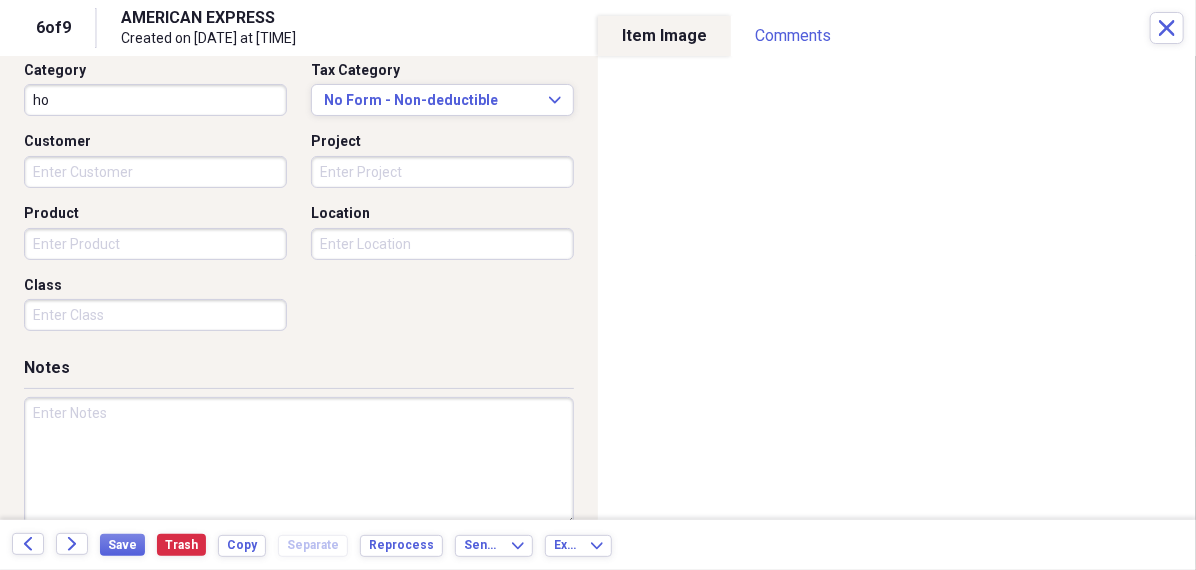 type on "h" 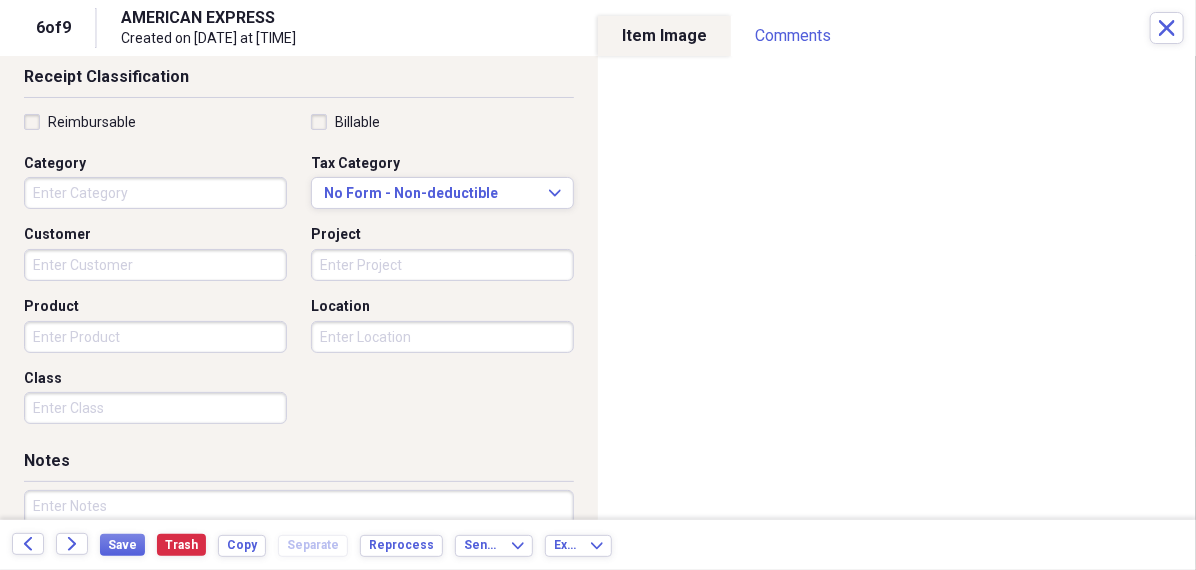 scroll, scrollTop: 425, scrollLeft: 0, axis: vertical 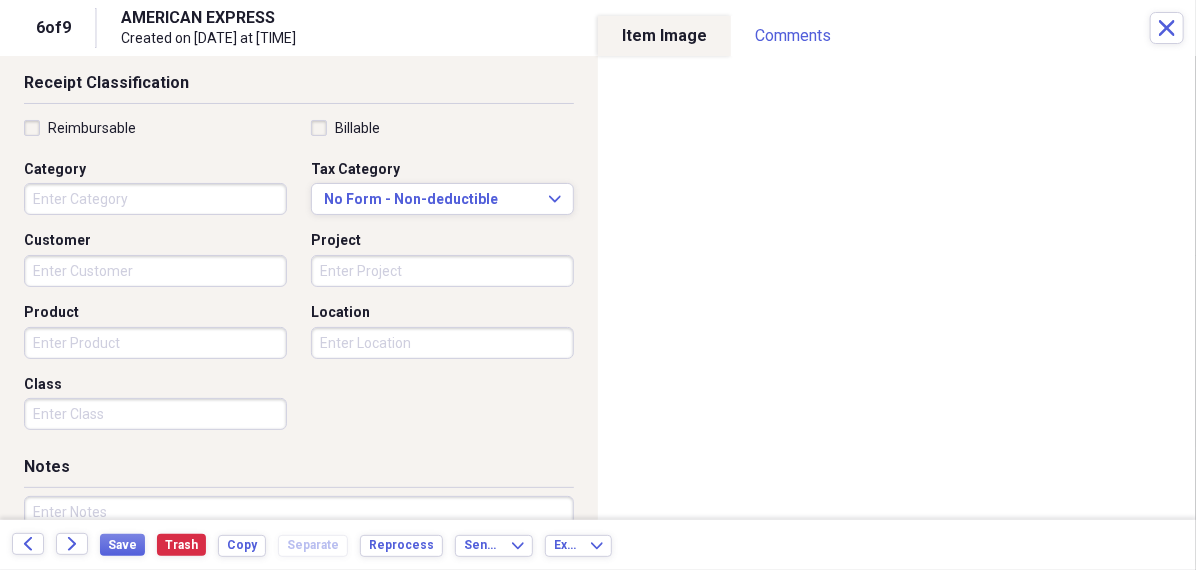 type 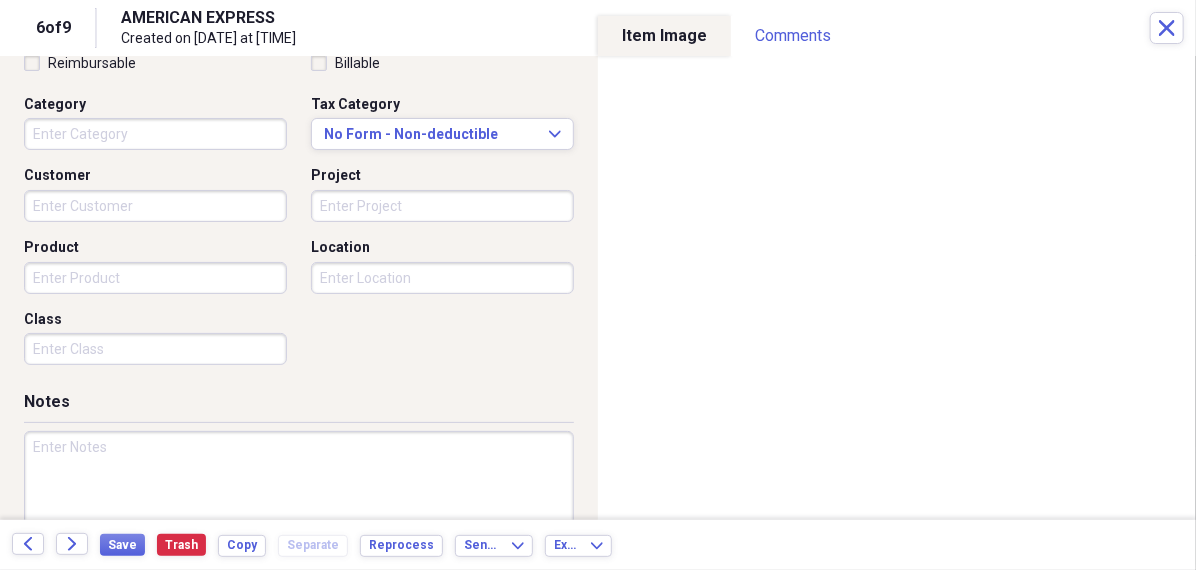 scroll, scrollTop: 519, scrollLeft: 0, axis: vertical 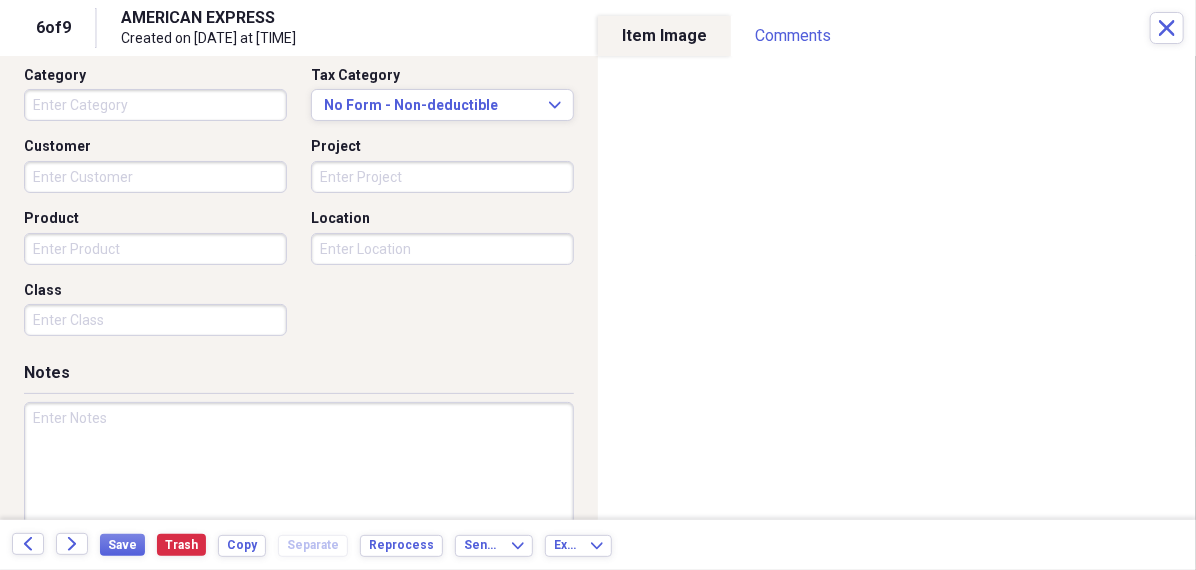 click at bounding box center [299, 467] 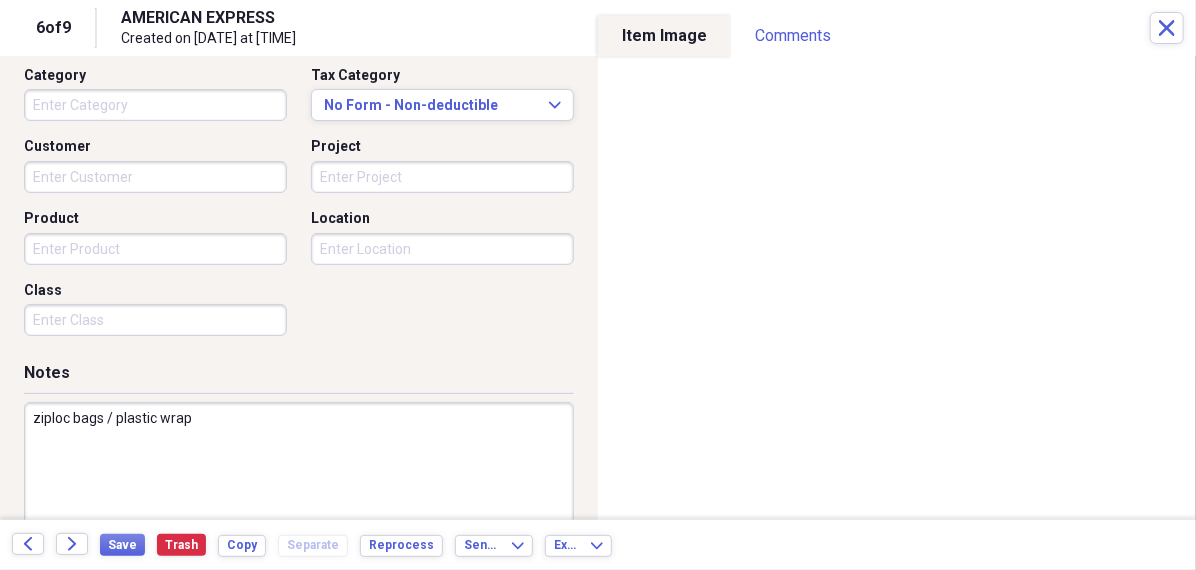type on "ziploc bags / plastic wrap" 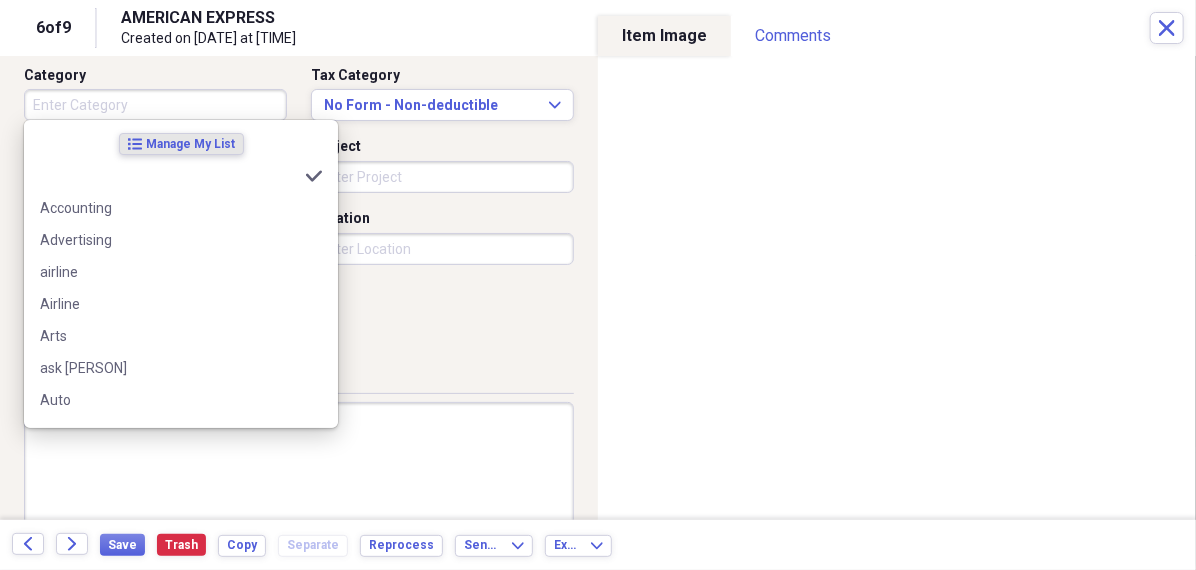 click on "Category" at bounding box center [155, 105] 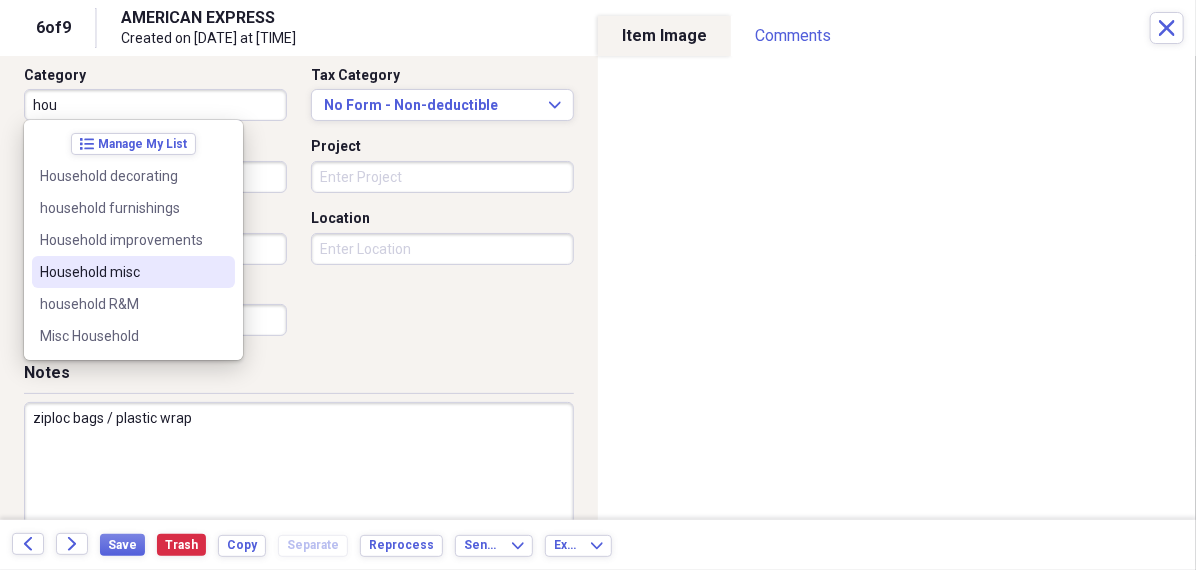 click on "Household misc" at bounding box center [121, 272] 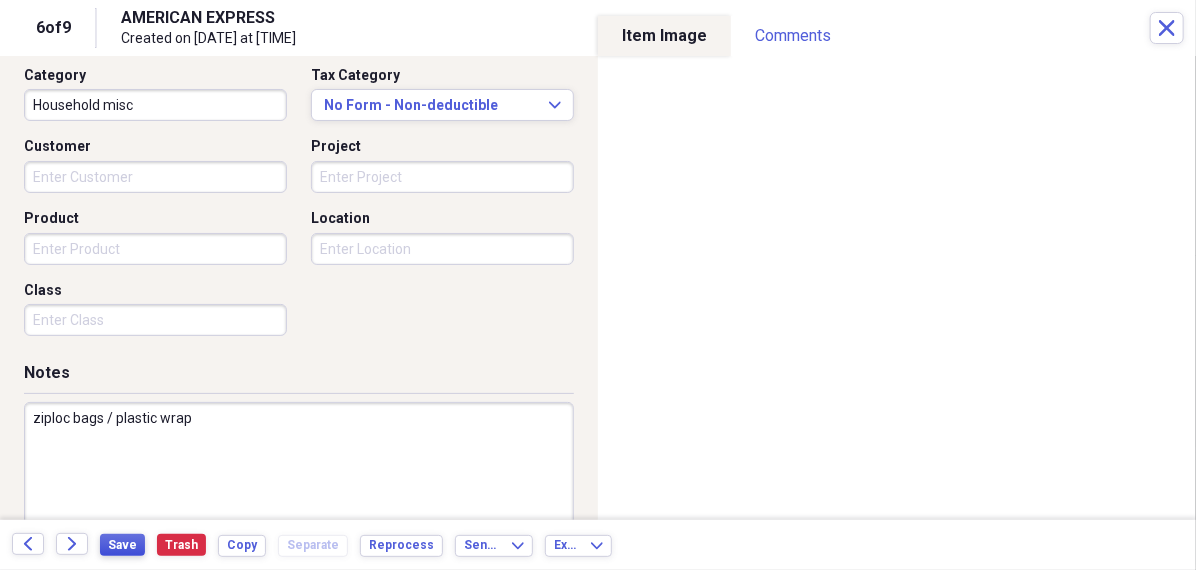 click on "Save" at bounding box center [122, 545] 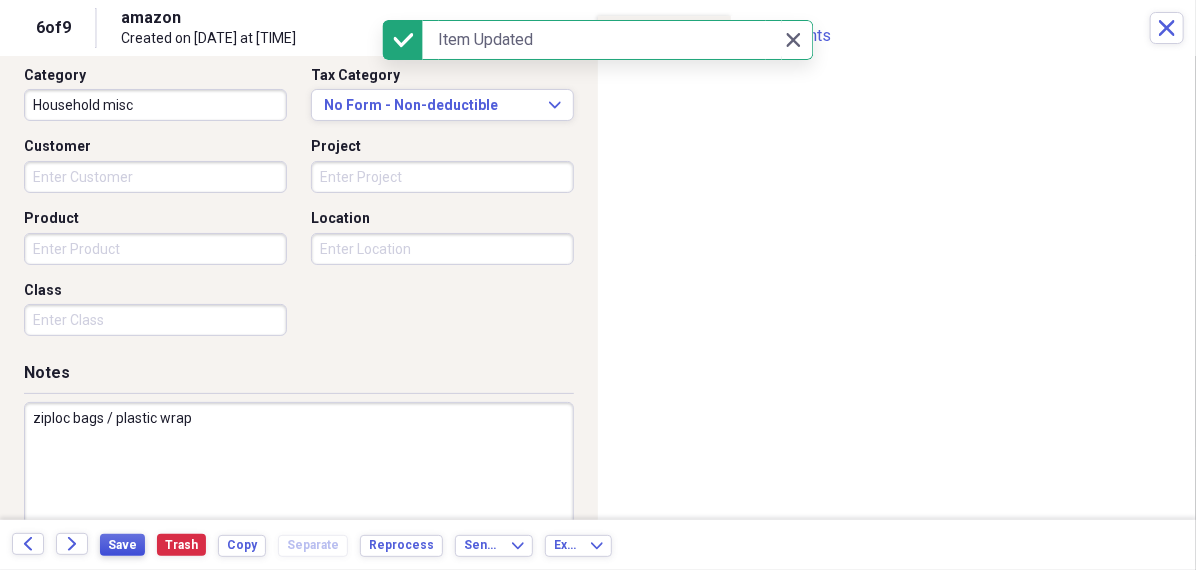 type on "ziploc bags / plastic wrap" 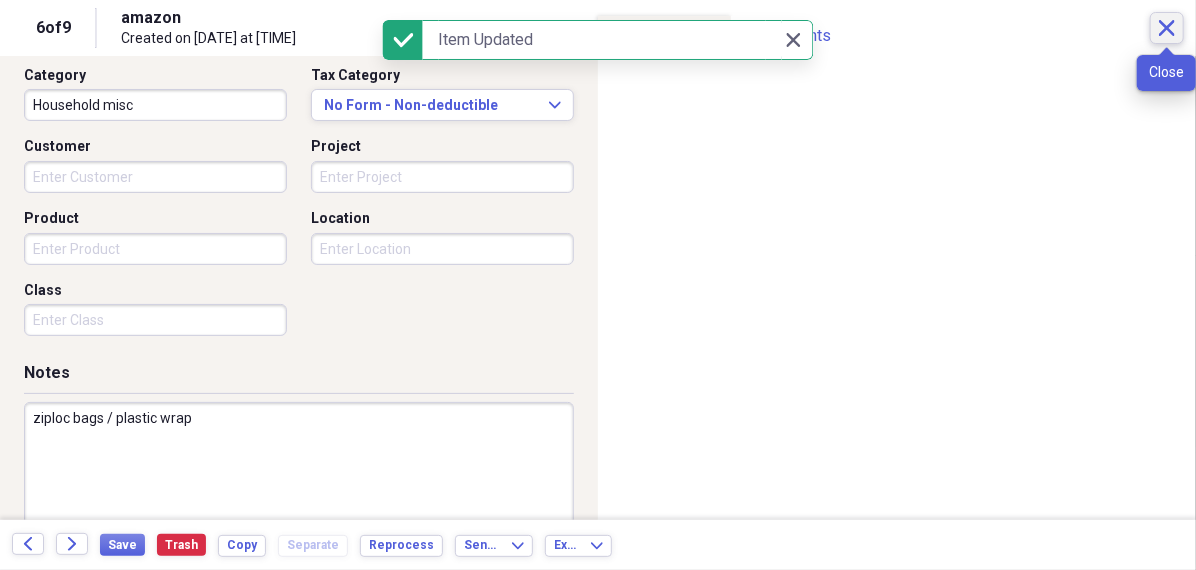 click on "Close" 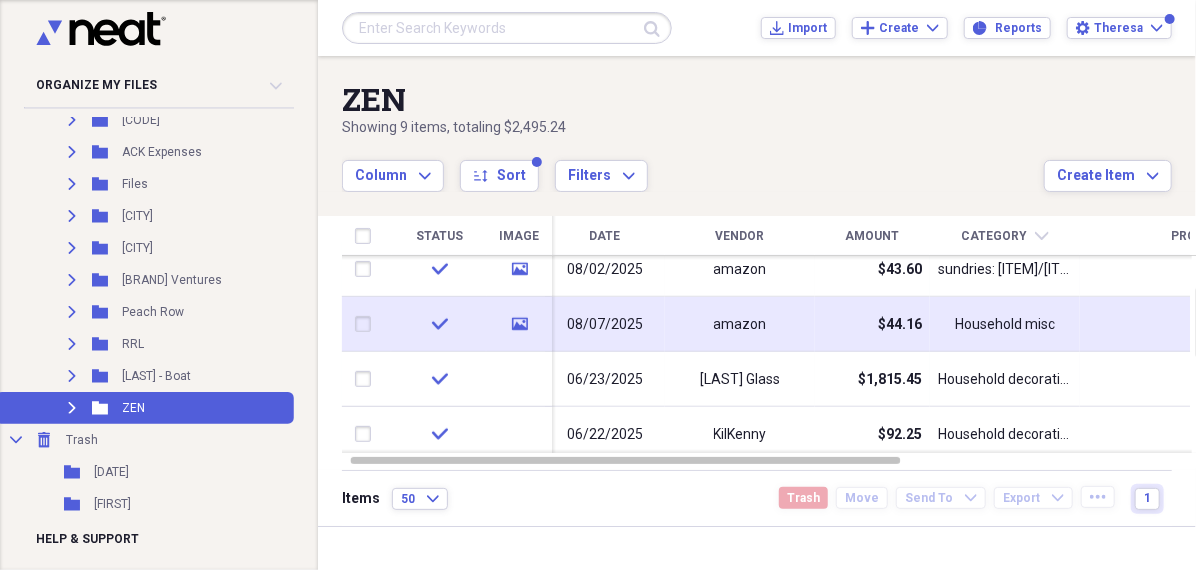 click on "amazon" at bounding box center [740, 325] 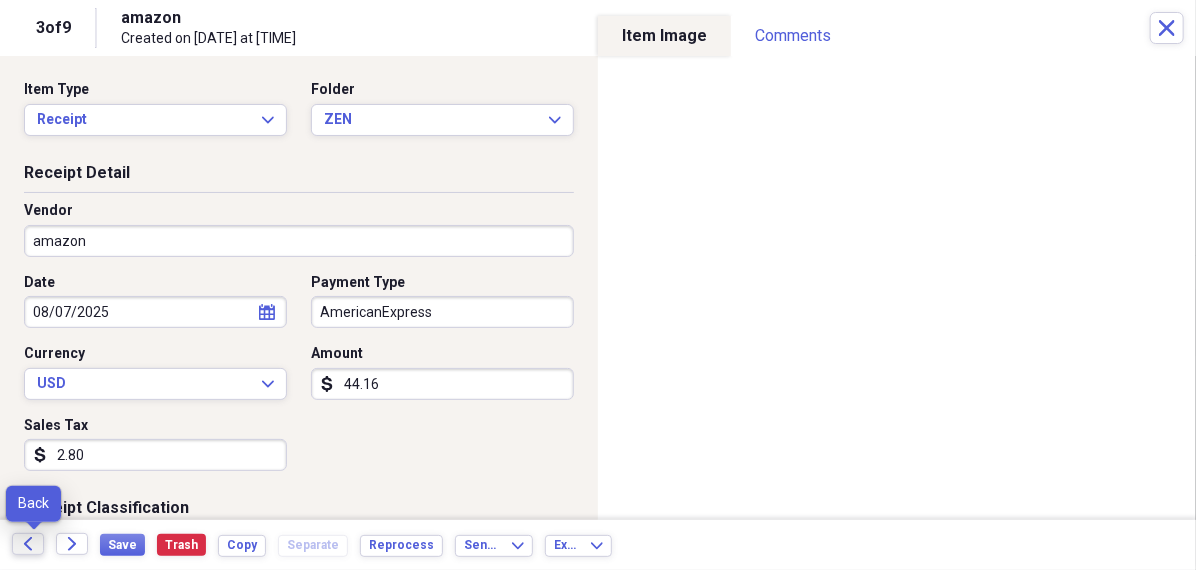 click on "Back" 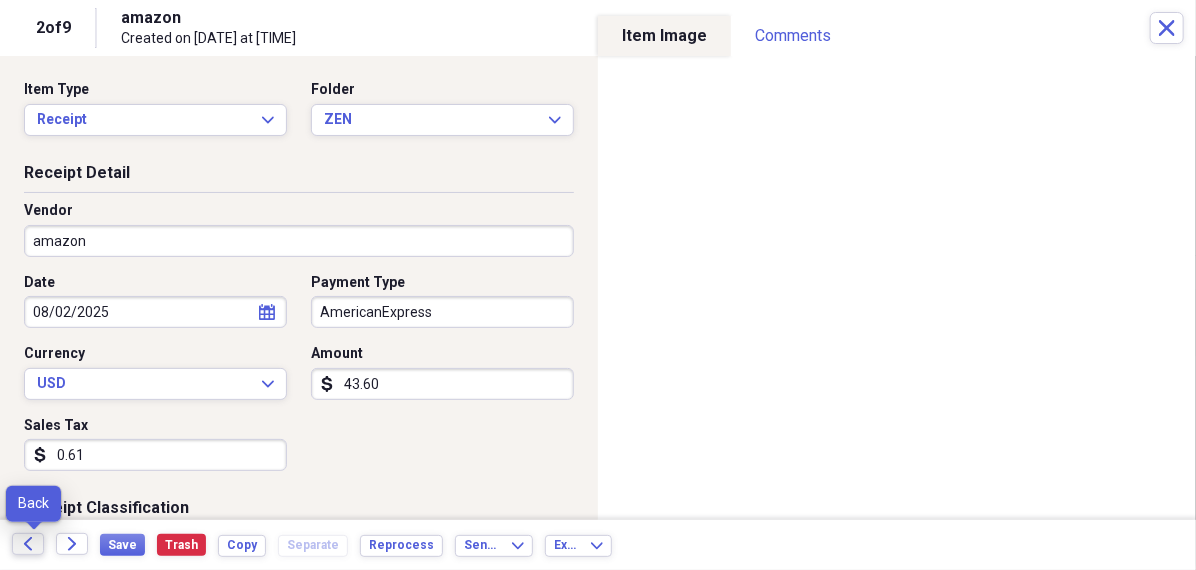 click on "Back" 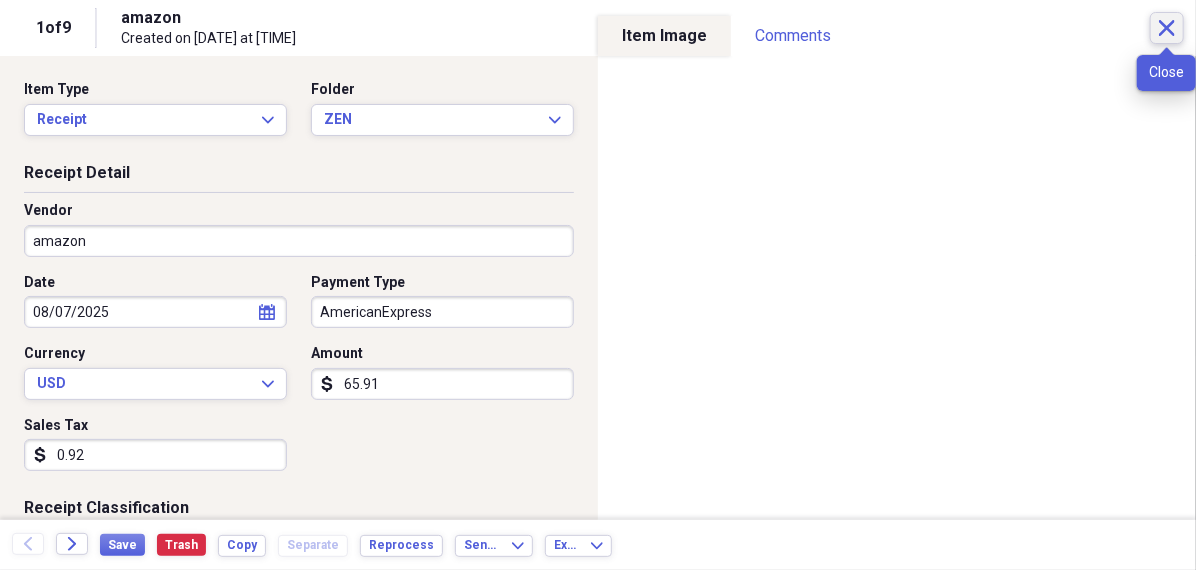 click on "Close" at bounding box center [1167, 28] 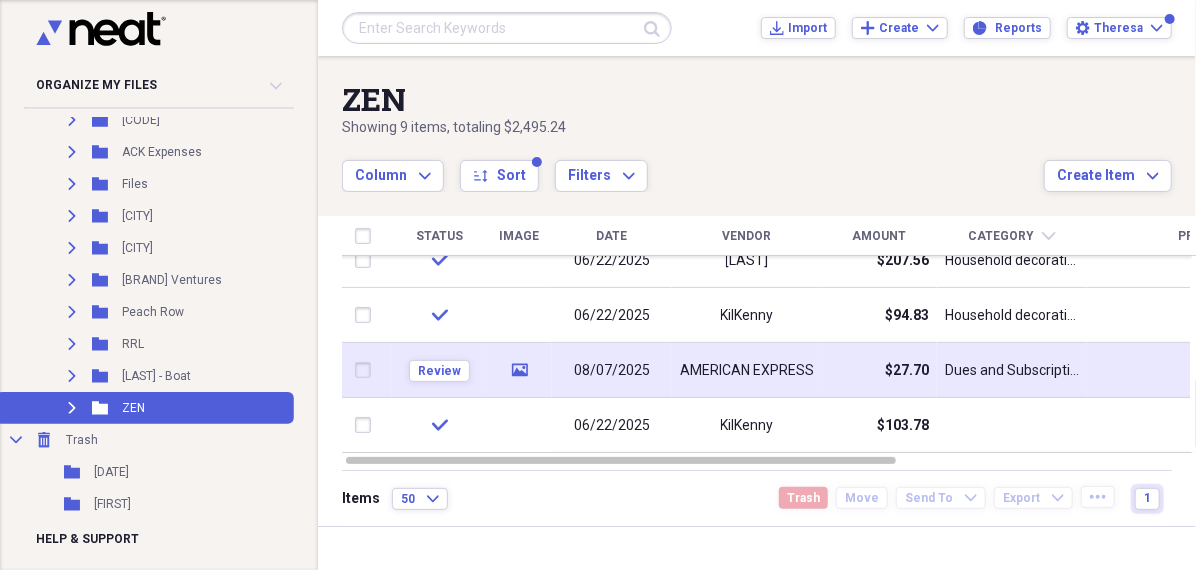 click on "media" at bounding box center [519, 370] 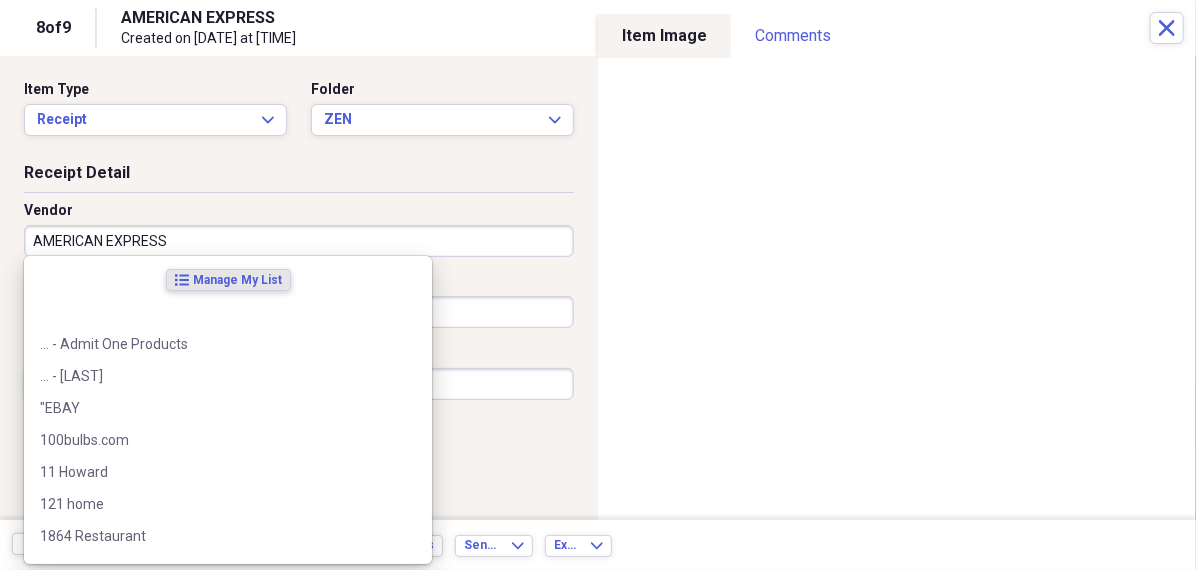 click on "AMERICAN EXPRESS" at bounding box center (299, 241) 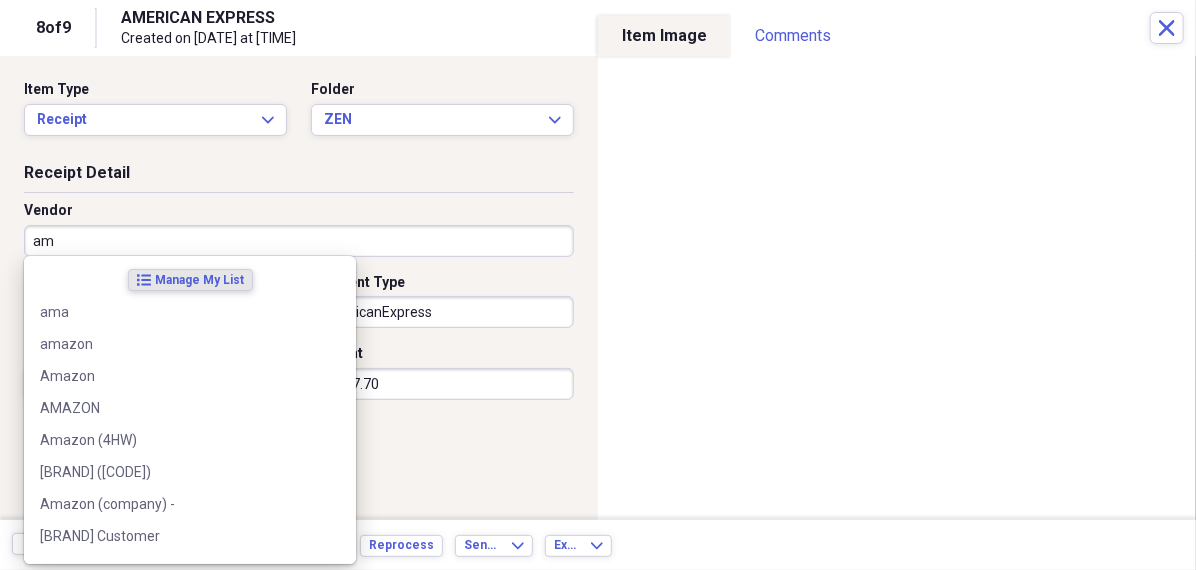 type on "ama" 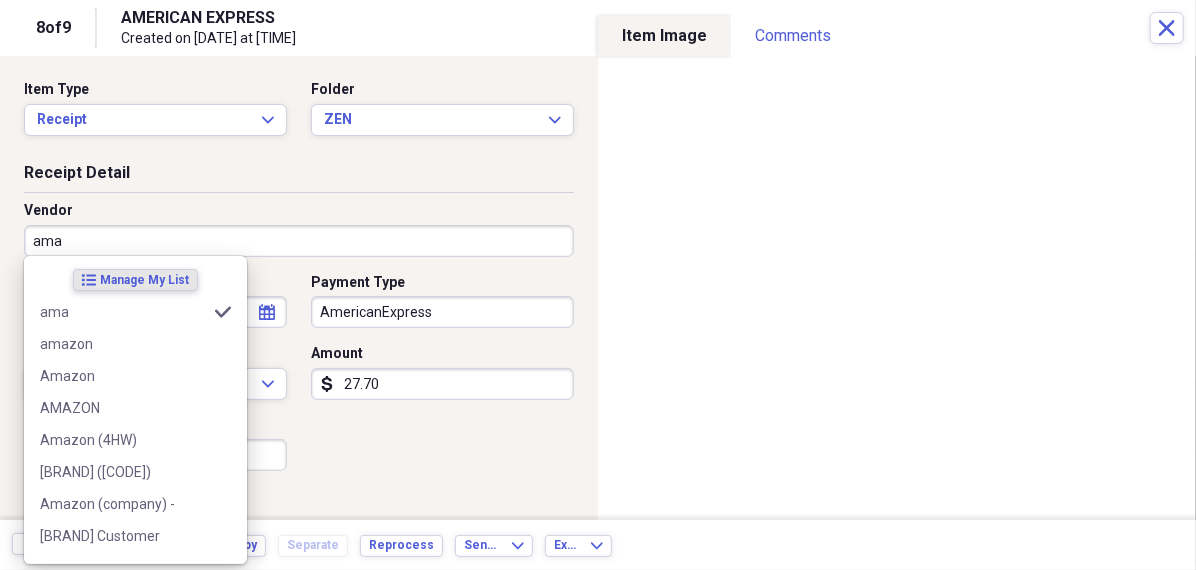 type on "Household misc" 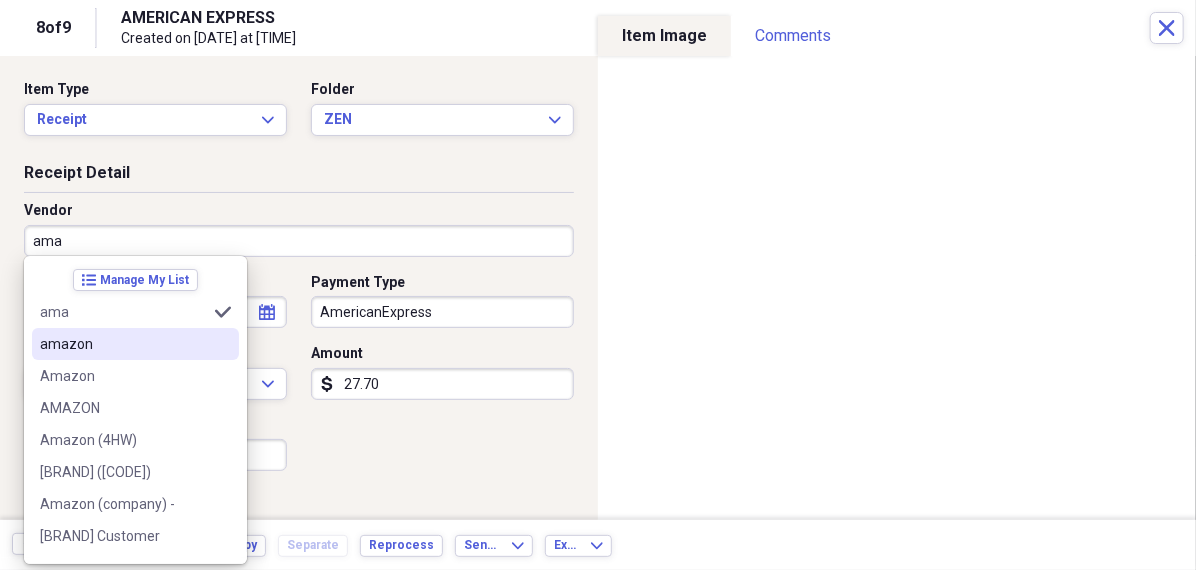 click on "amazon" at bounding box center [123, 344] 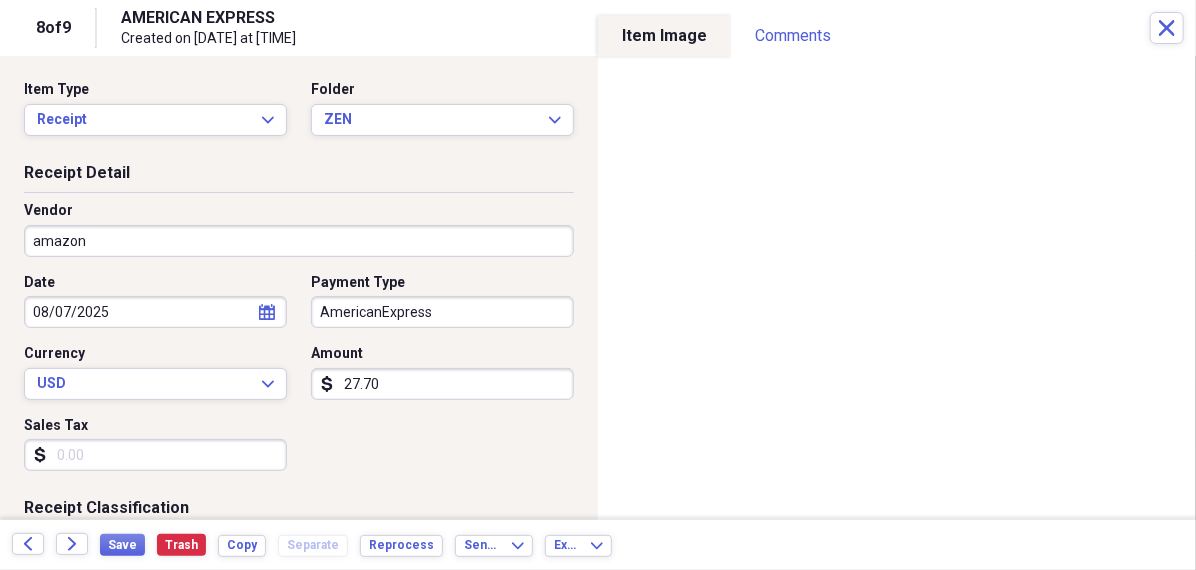 select on "7" 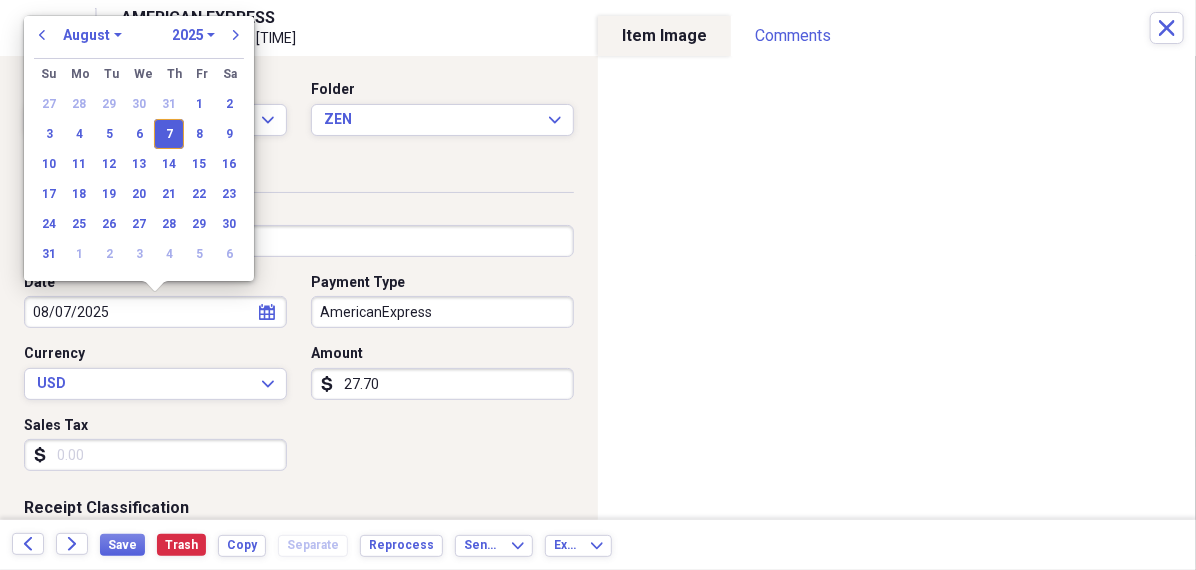 click on "08/07/2025" at bounding box center (155, 312) 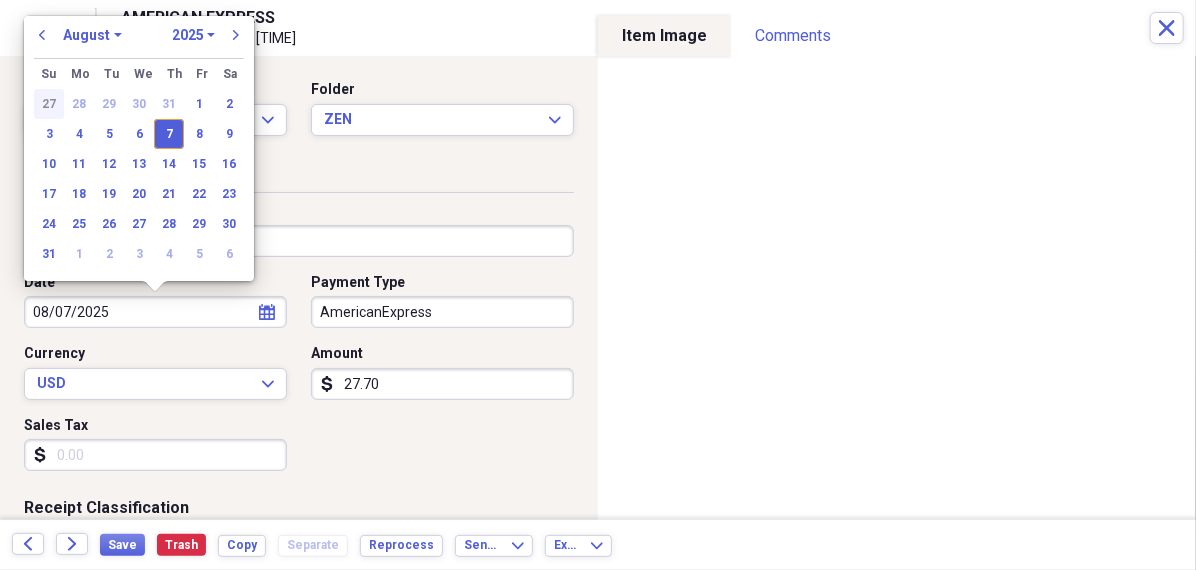 click on "27" at bounding box center [49, 104] 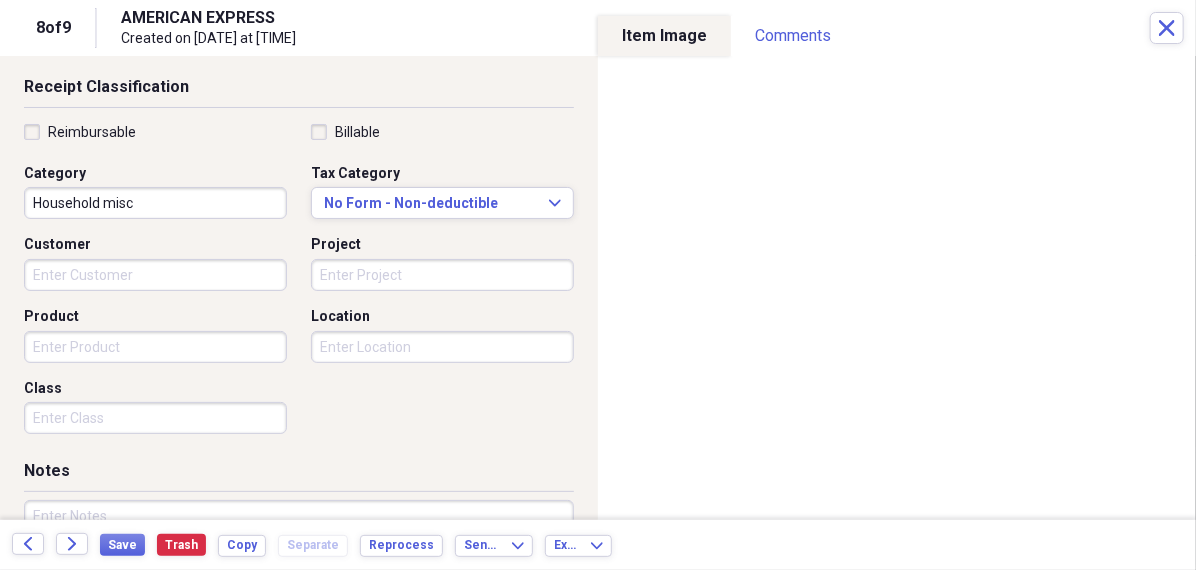 scroll, scrollTop: 425, scrollLeft: 0, axis: vertical 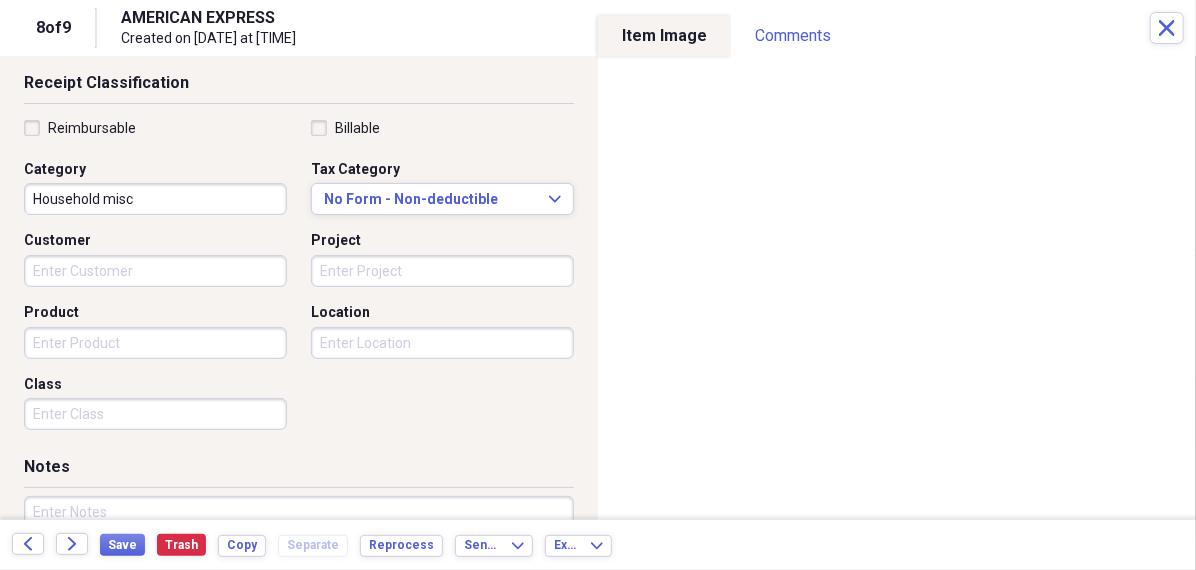 click on "Household misc" at bounding box center (155, 199) 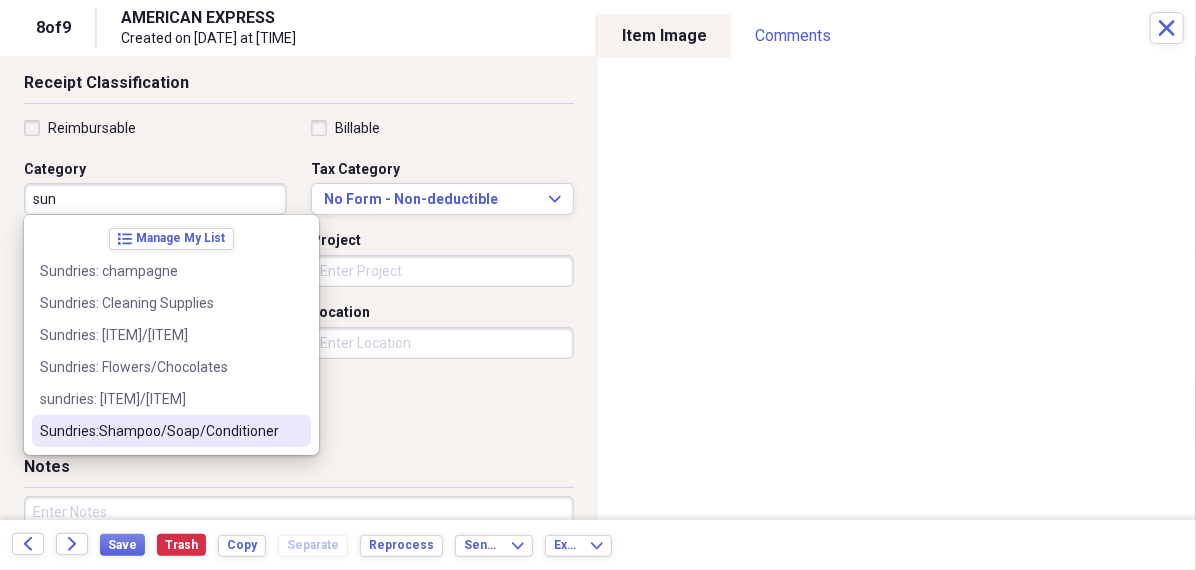 click on "Sundries:Shampoo/Soap/Conditioner" at bounding box center [159, 431] 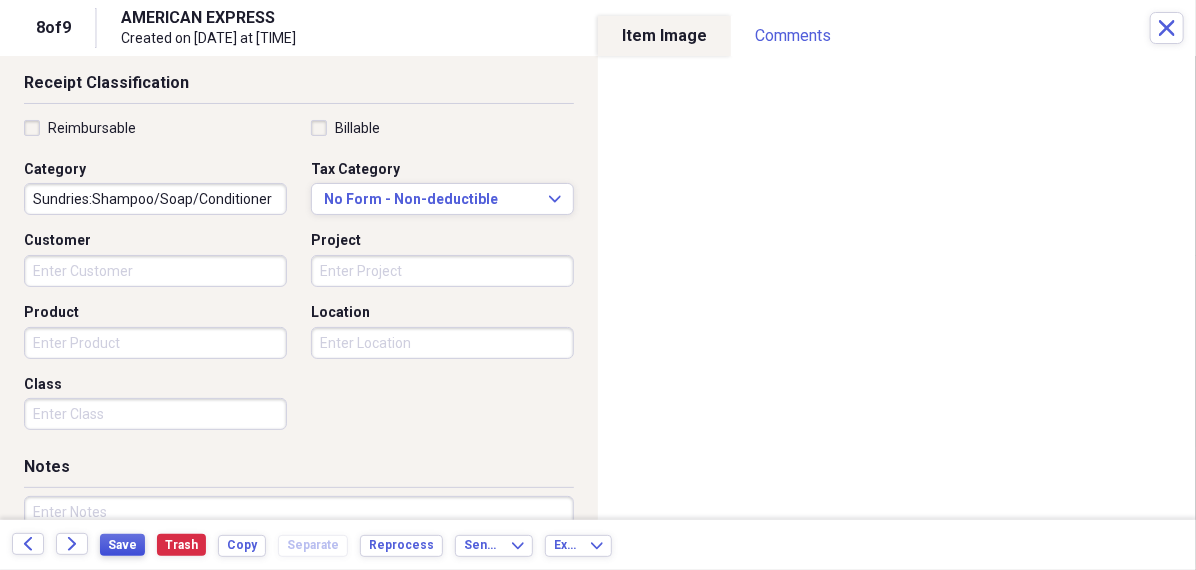 click on "Save" at bounding box center (122, 545) 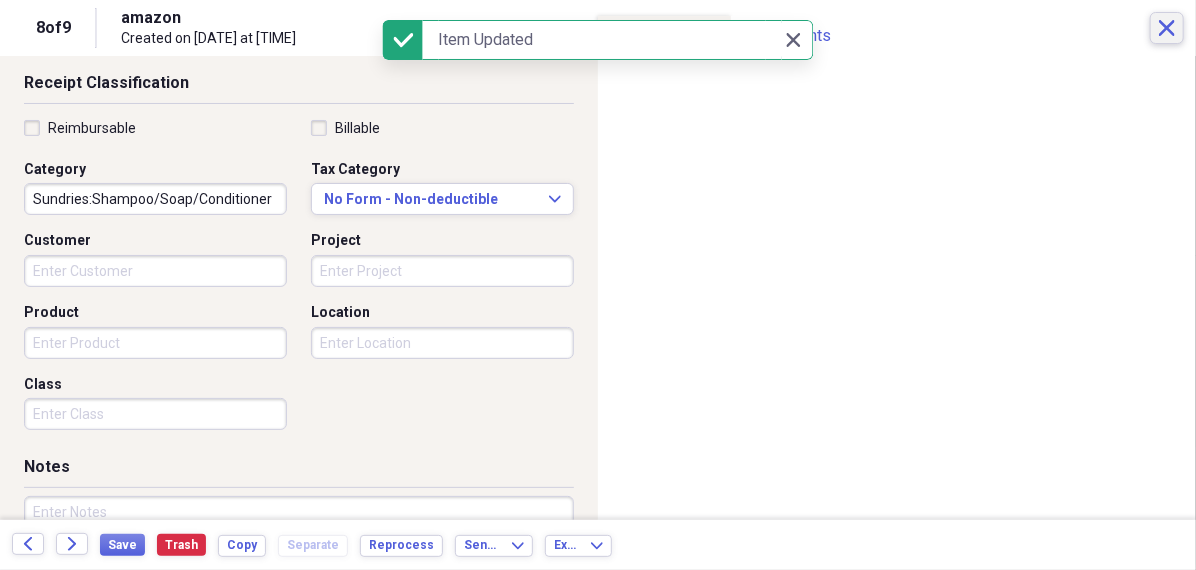 click on "Close" at bounding box center (1167, 28) 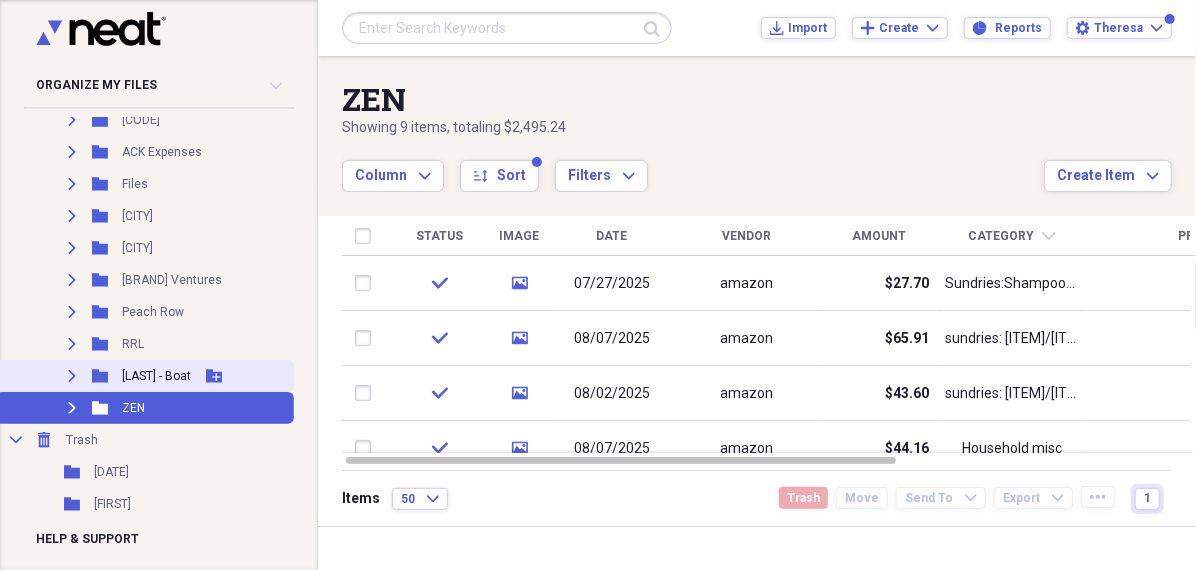click on "Expand Folder [LOCATION] - Boat Add Folder" at bounding box center (145, 376) 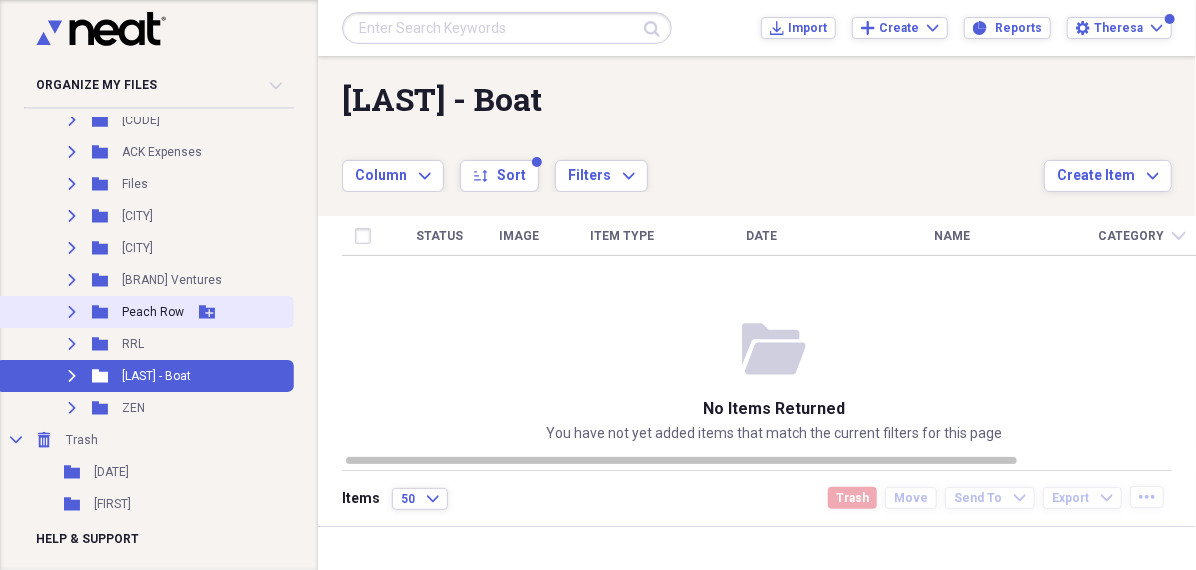 click on "Peach Row" at bounding box center (153, 312) 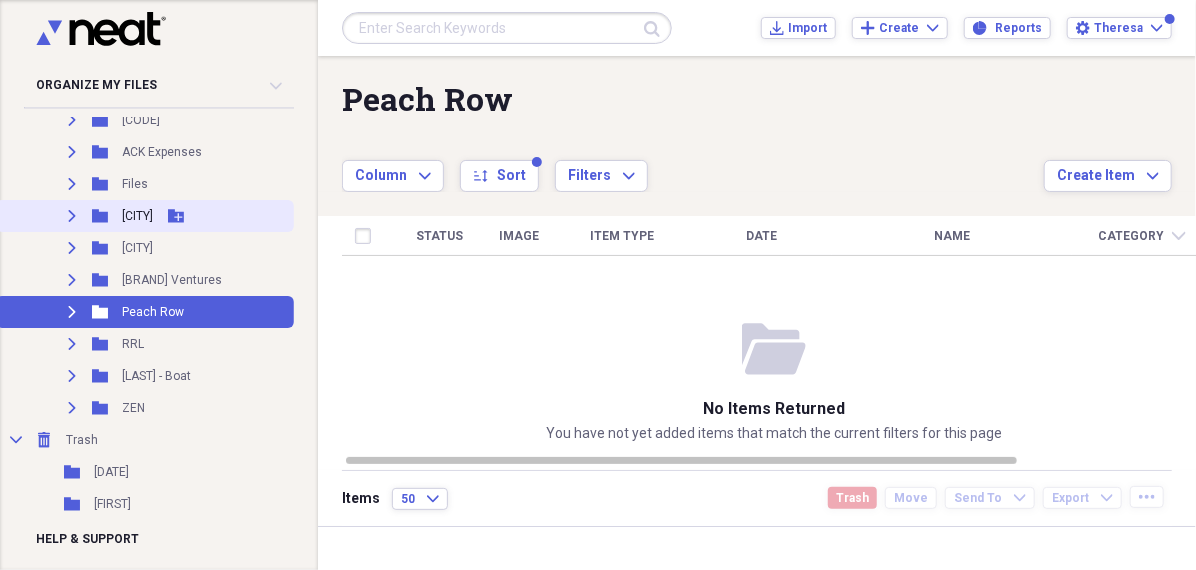 click on "[CITY]" at bounding box center [137, 216] 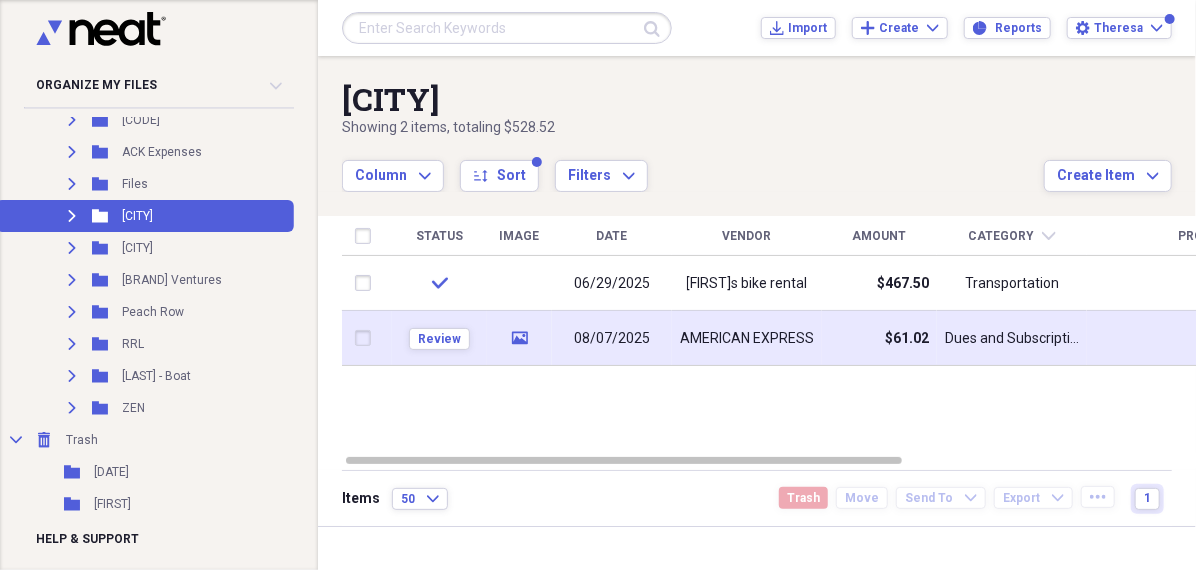 click on "08/07/2025" at bounding box center [612, 339] 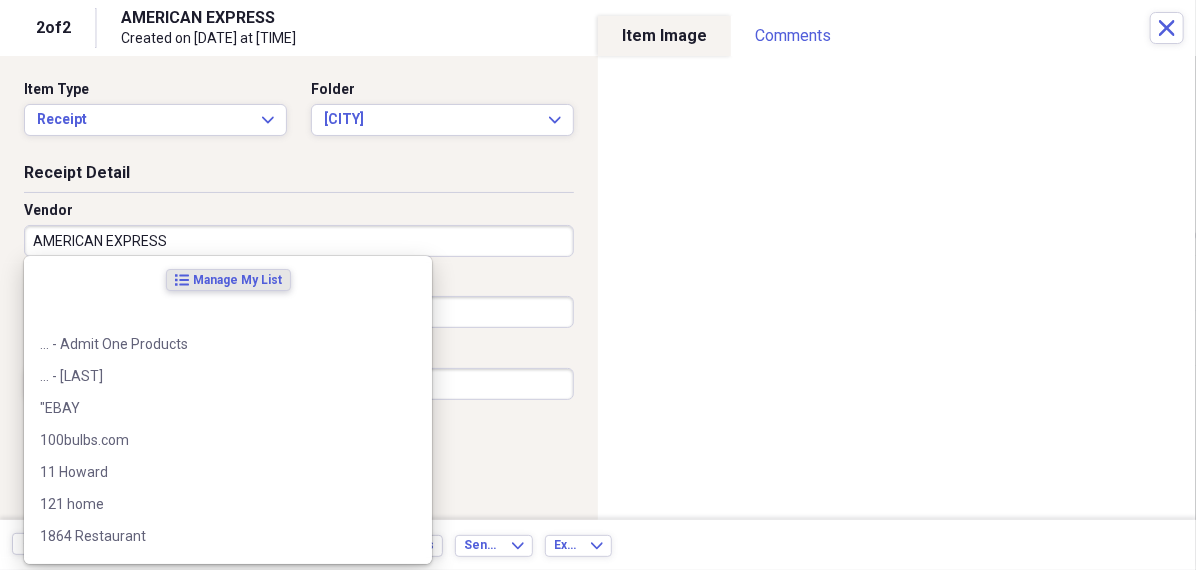 click on "AMERICAN EXPRESS" at bounding box center (299, 241) 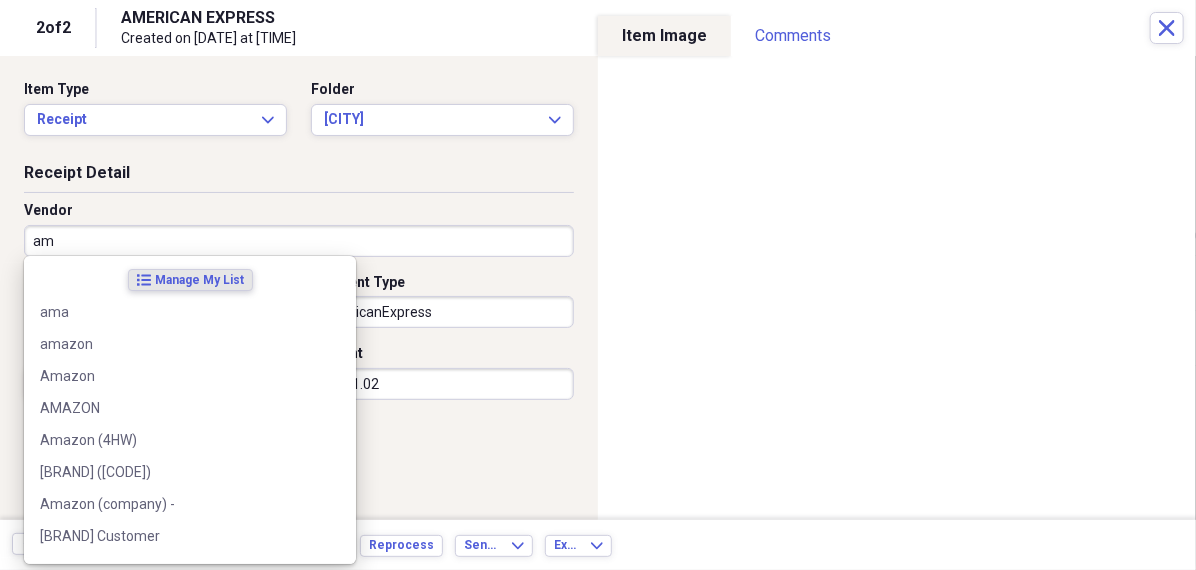type on "ama" 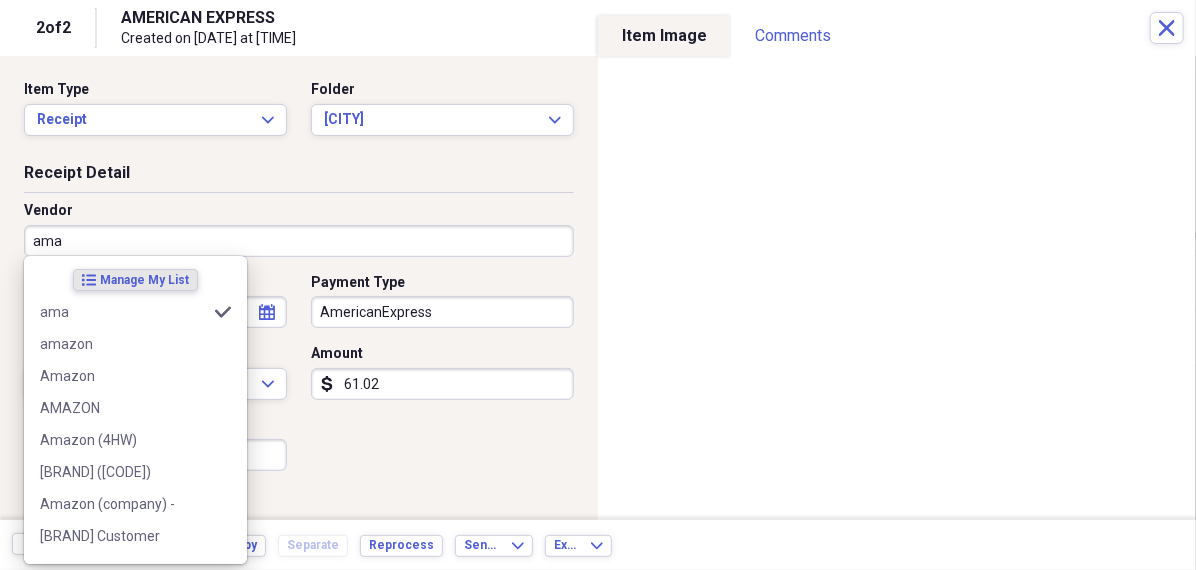 type on "Household misc" 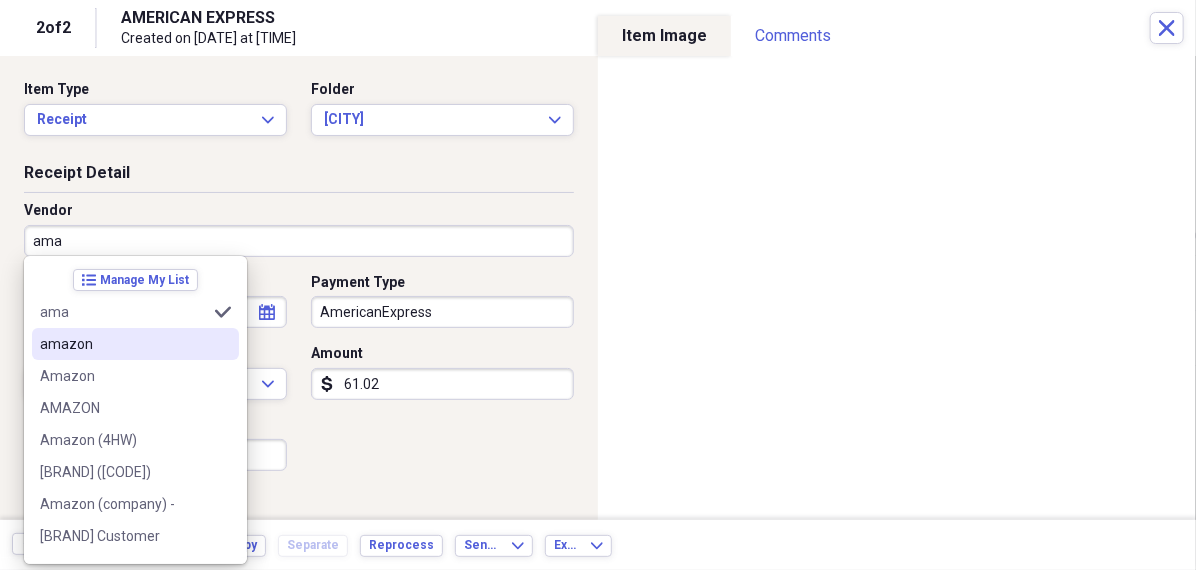 click on "amazon" at bounding box center [123, 344] 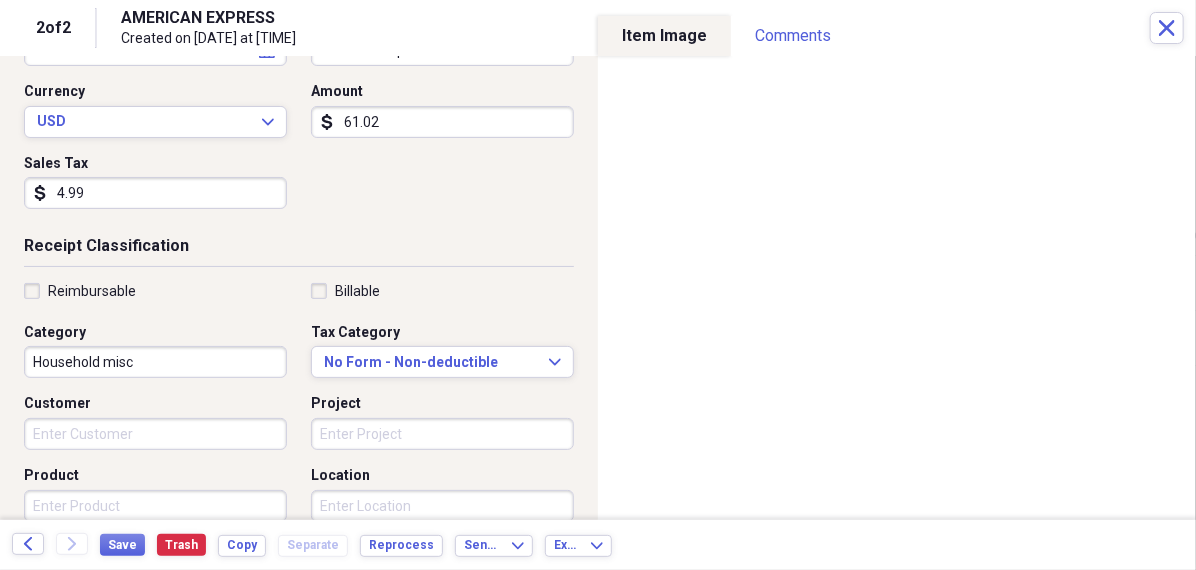 scroll, scrollTop: 263, scrollLeft: 0, axis: vertical 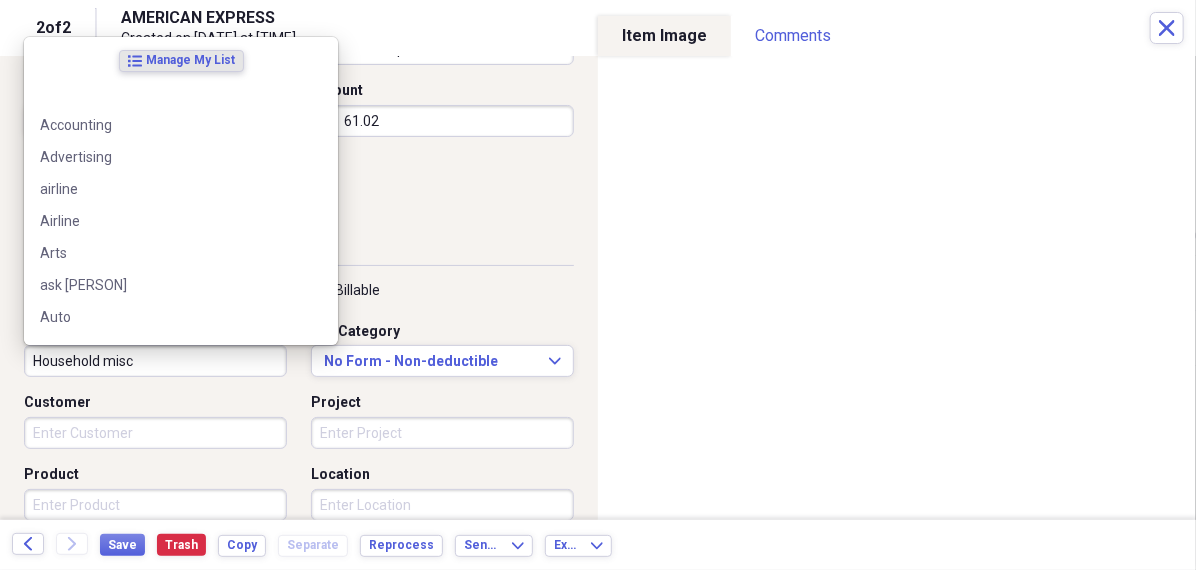 click on "Household misc" at bounding box center (155, 361) 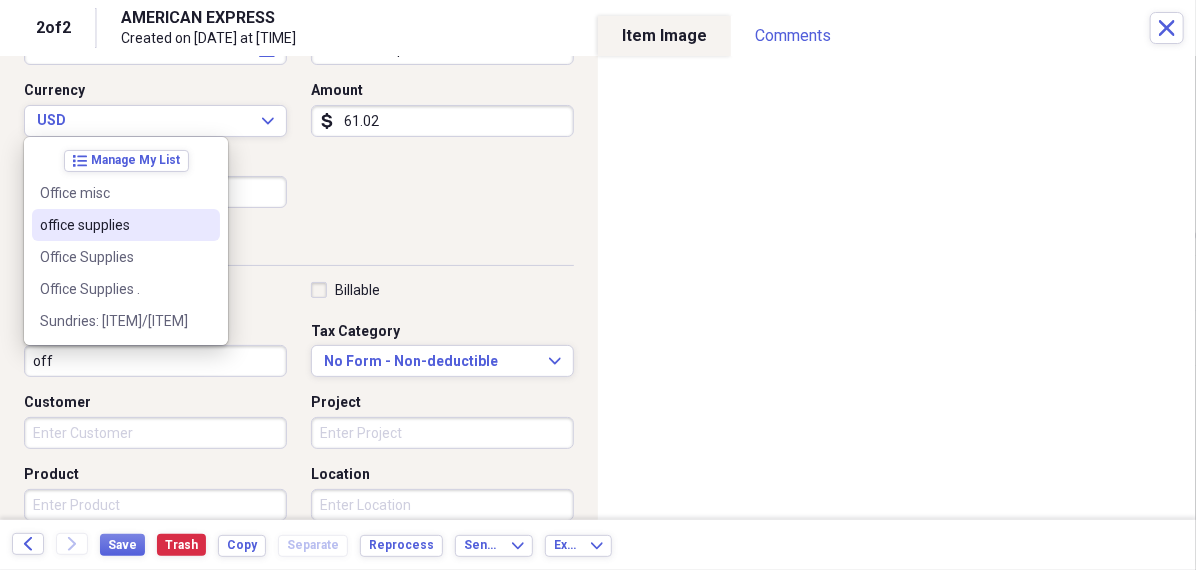 click on "office supplies" at bounding box center (114, 225) 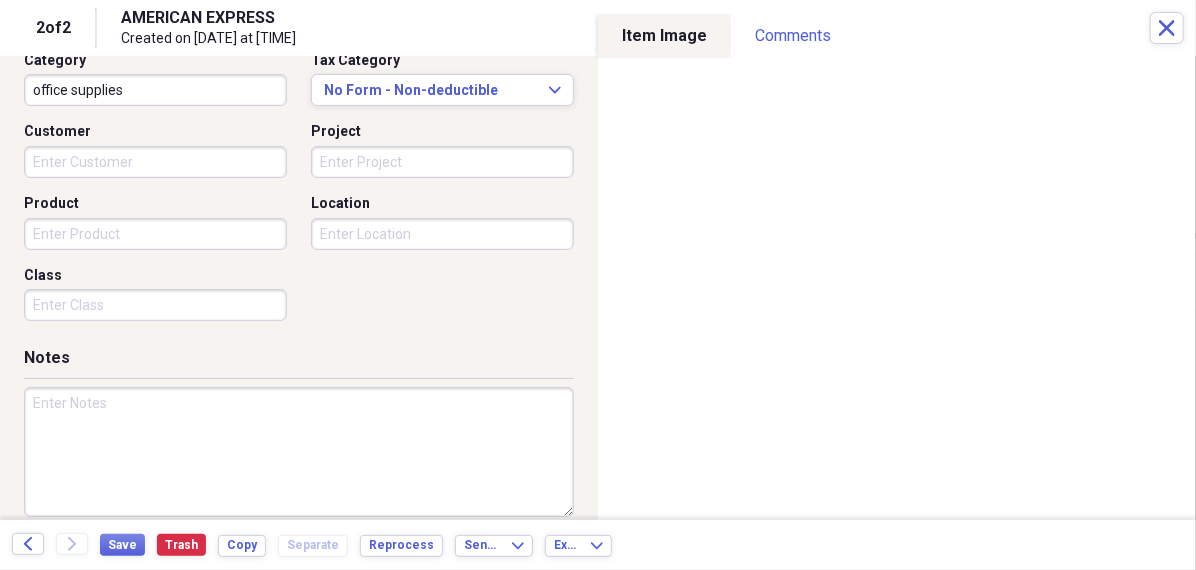 scroll, scrollTop: 555, scrollLeft: 0, axis: vertical 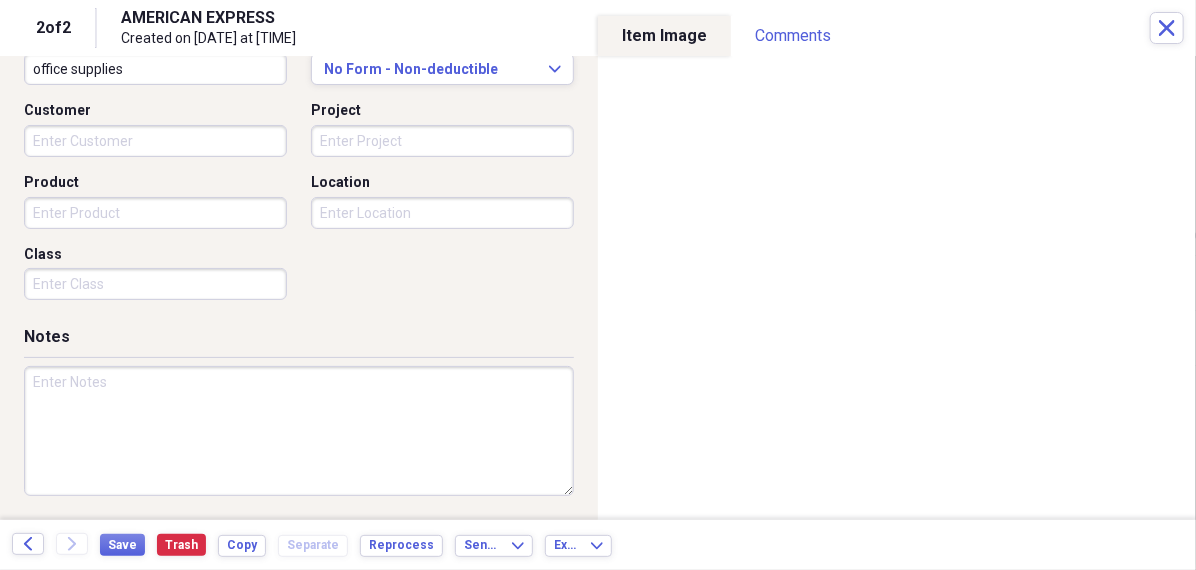 click at bounding box center [299, 431] 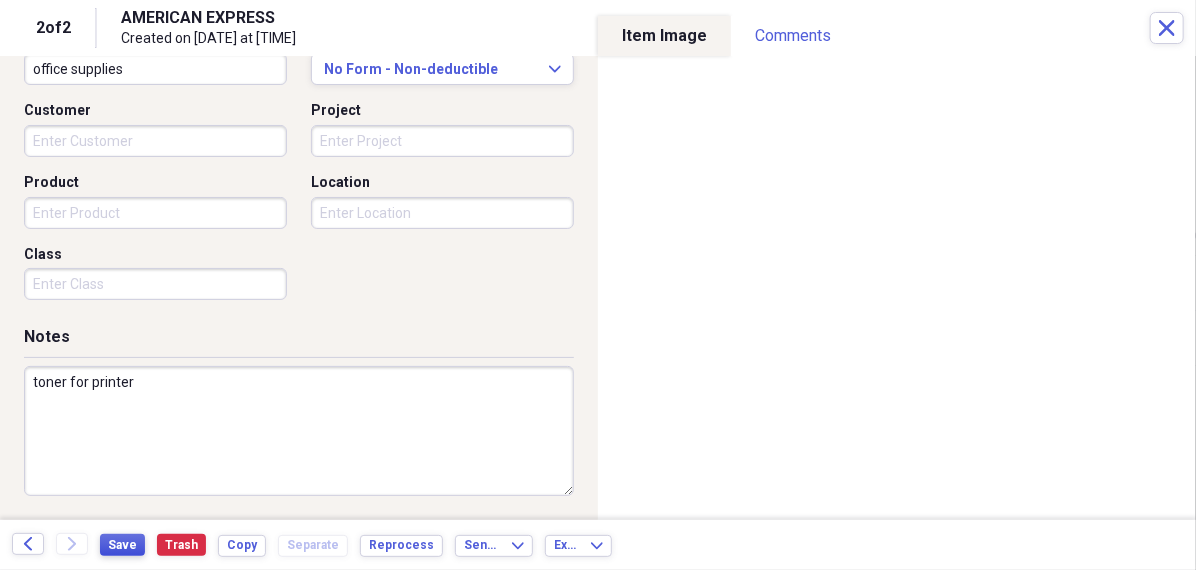 click on "Save" at bounding box center (122, 545) 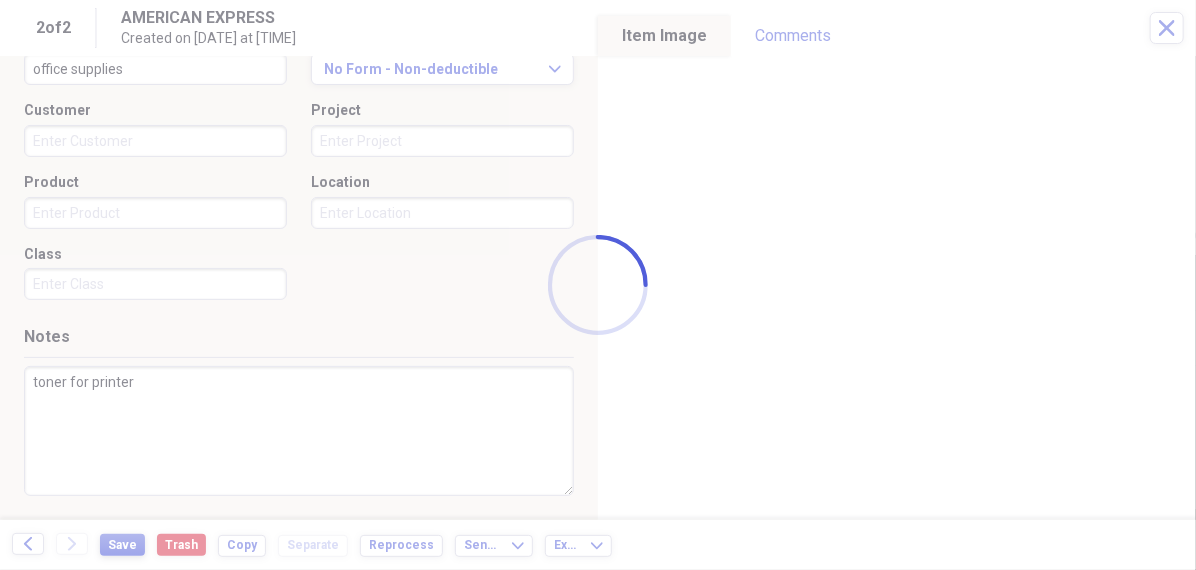 type on "toner for printer" 